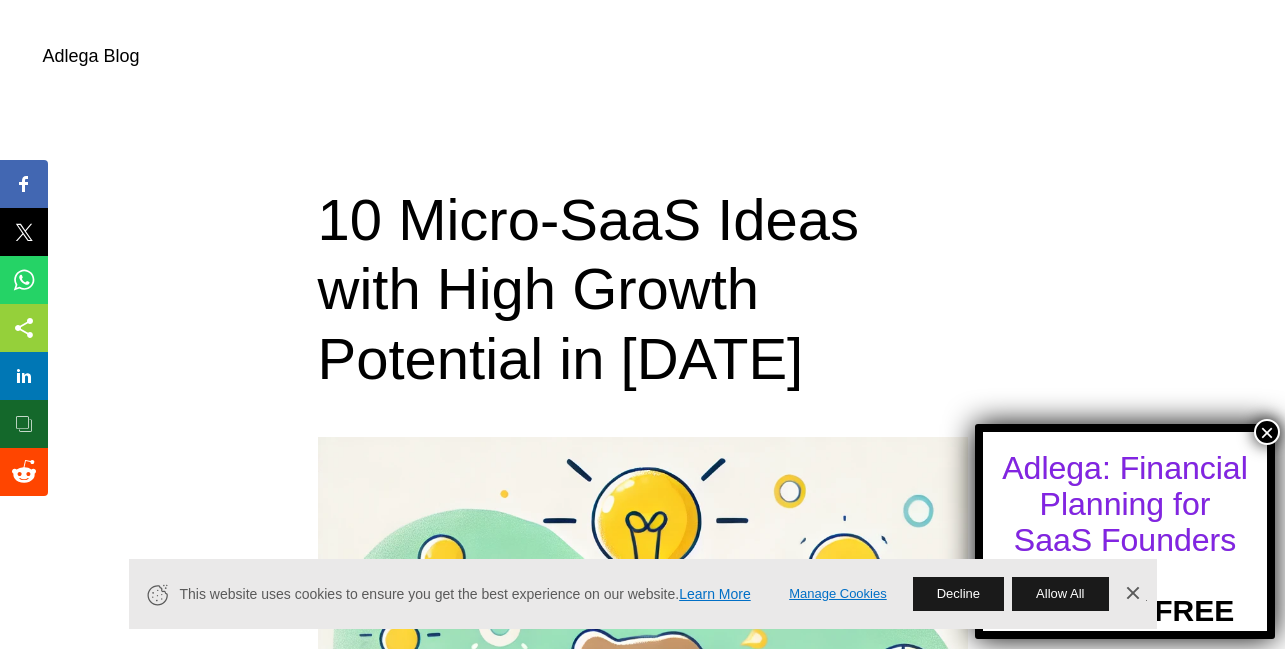 scroll, scrollTop: 0, scrollLeft: 0, axis: both 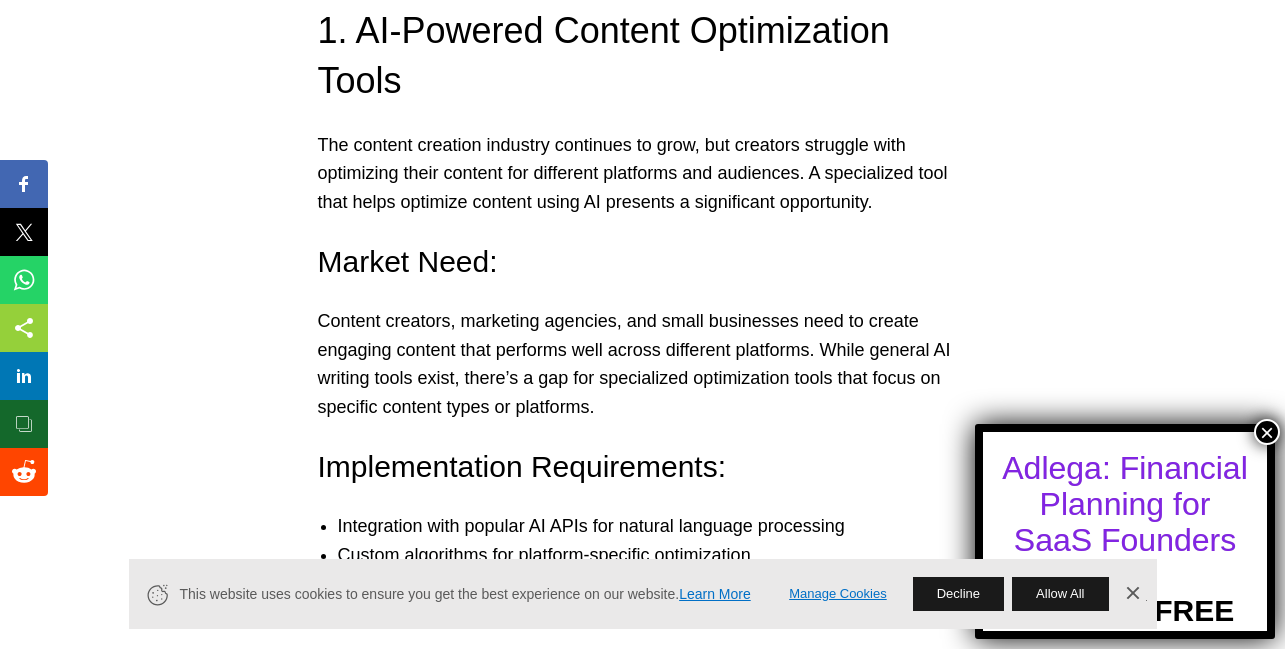 click on "Content creators, marketing agencies, and small businesses need to create engaging content that performs well across different platforms. While general AI writing tools exist, there’s a gap for specialized optimization tools that focus on specific content types or platforms." at bounding box center (643, 364) 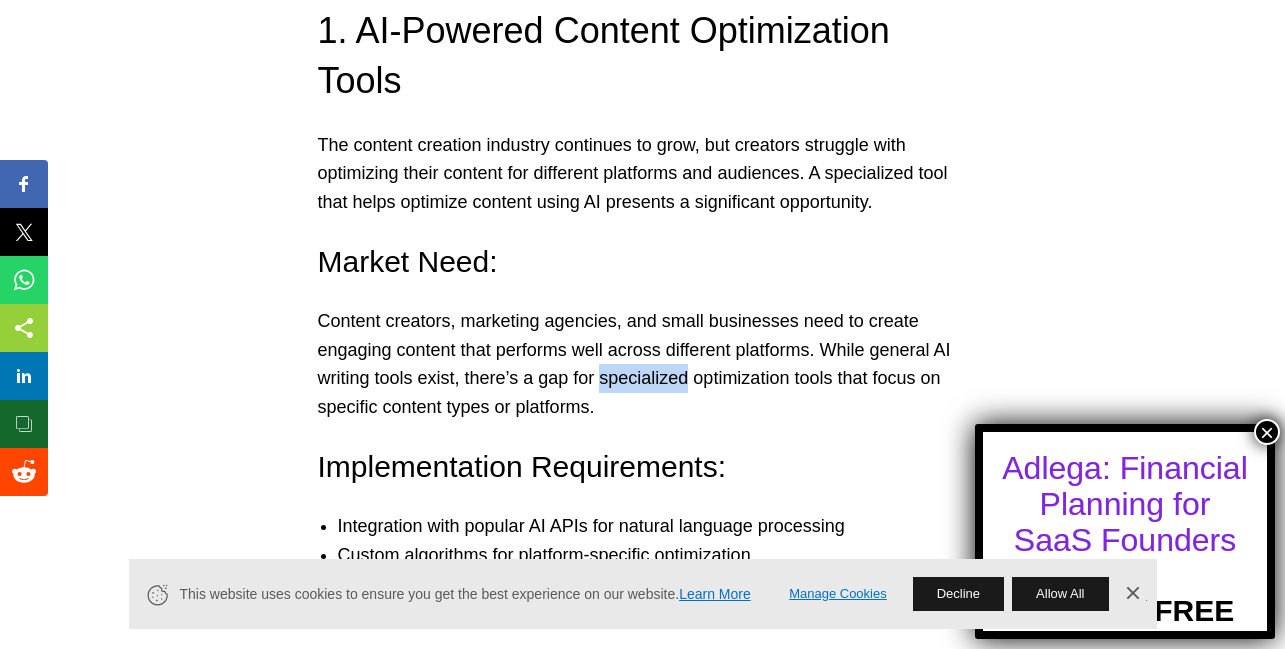 click on "Content creators, marketing agencies, and small businesses need to create engaging content that performs well across different platforms. While general AI writing tools exist, there’s a gap for specialized optimization tools that focus on specific content types or platforms." at bounding box center [643, 364] 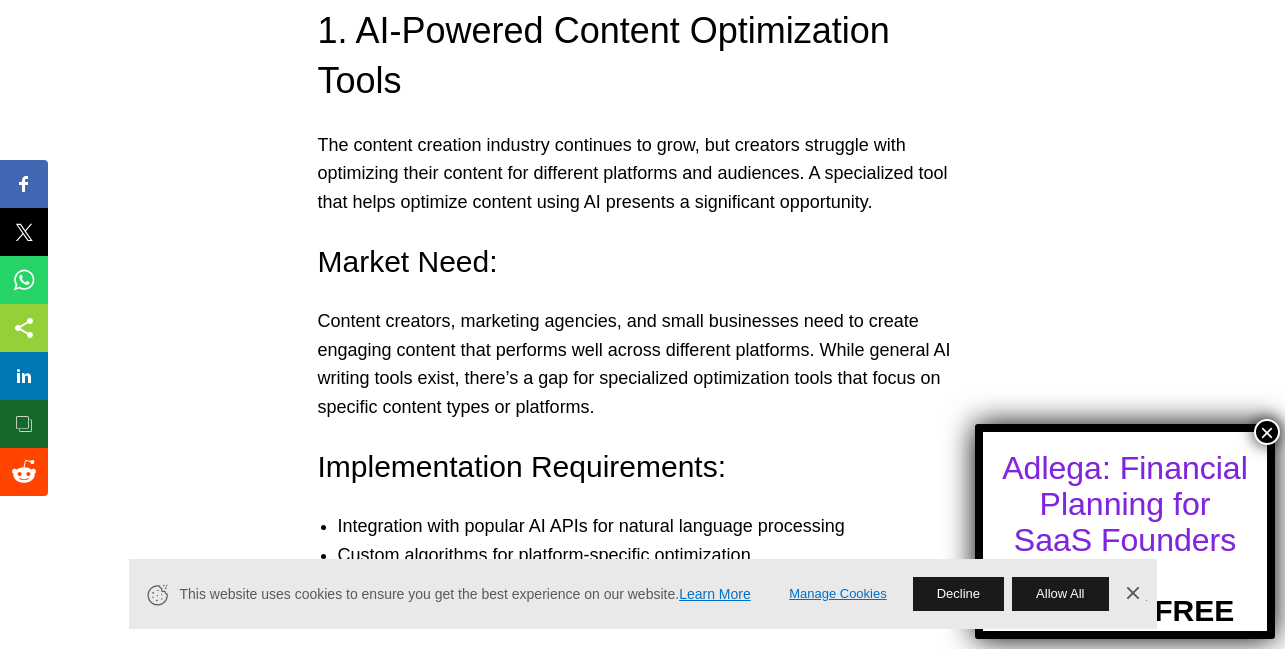 click on "Content creators, marketing agencies, and small businesses need to create engaging content that performs well across different platforms. While general AI writing tools exist, there’s a gap for specialized optimization tools that focus on specific content types or platforms." at bounding box center (643, 364) 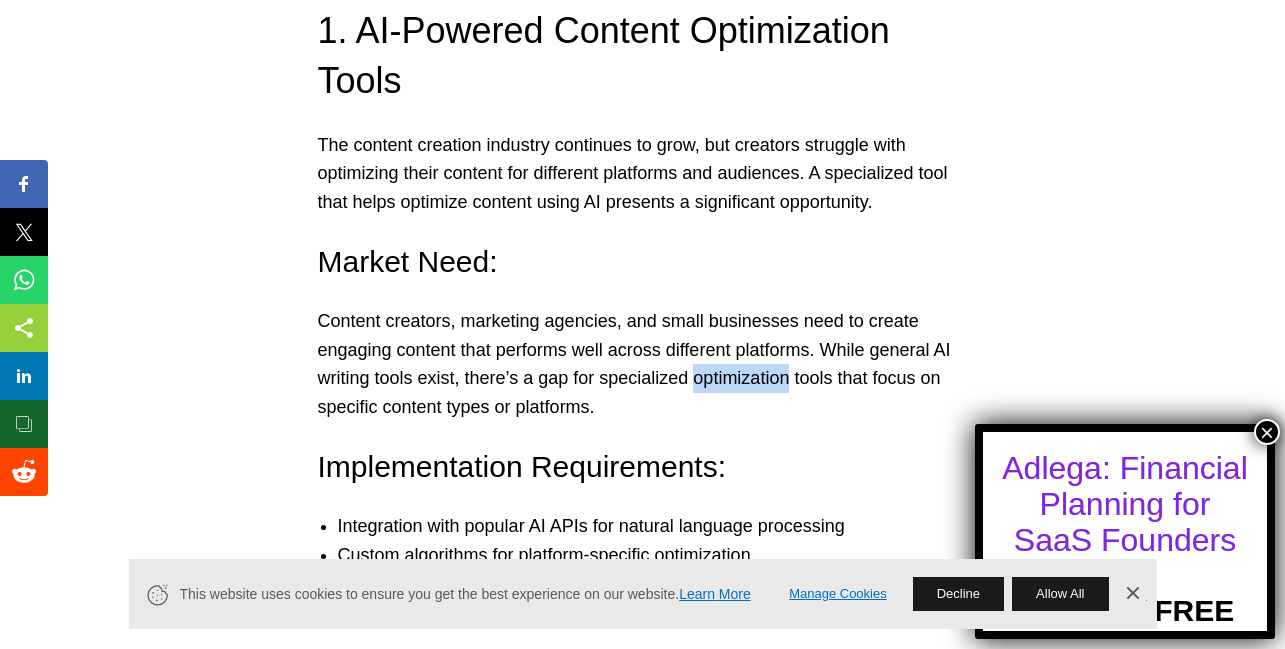 click on "Content creators, marketing agencies, and small businesses need to create engaging content that performs well across different platforms. While general AI writing tools exist, there’s a gap for specialized optimization tools that focus on specific content types or platforms." at bounding box center [643, 364] 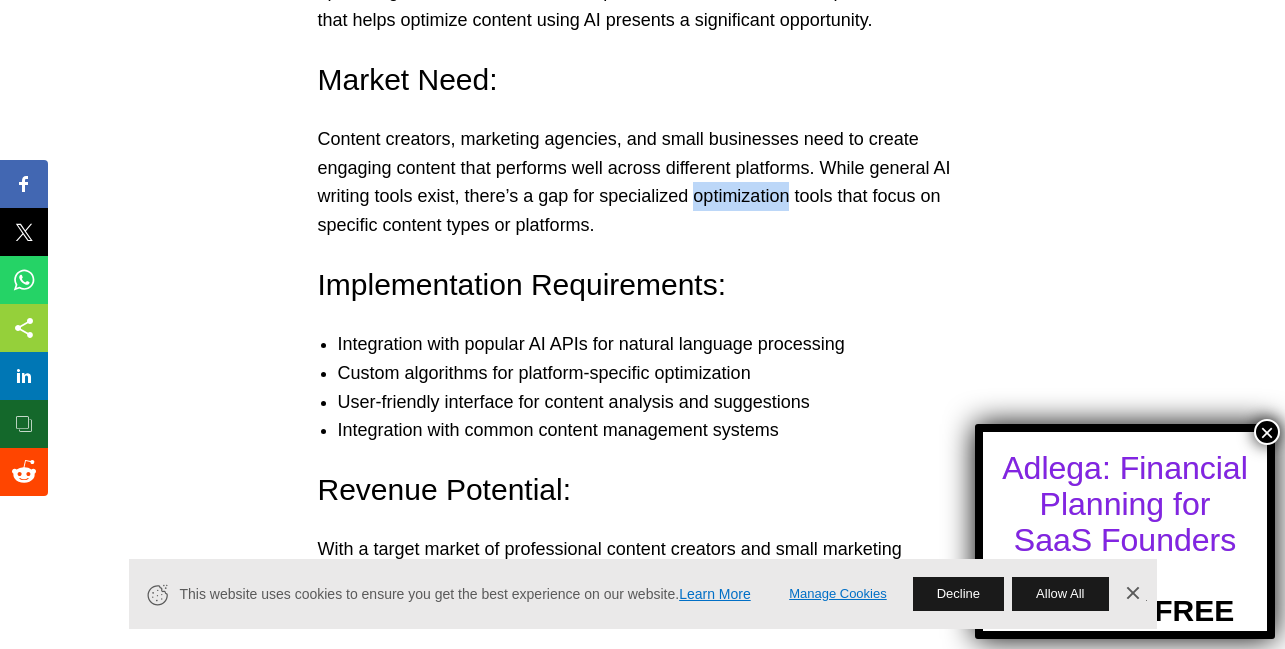 scroll, scrollTop: 2812, scrollLeft: 0, axis: vertical 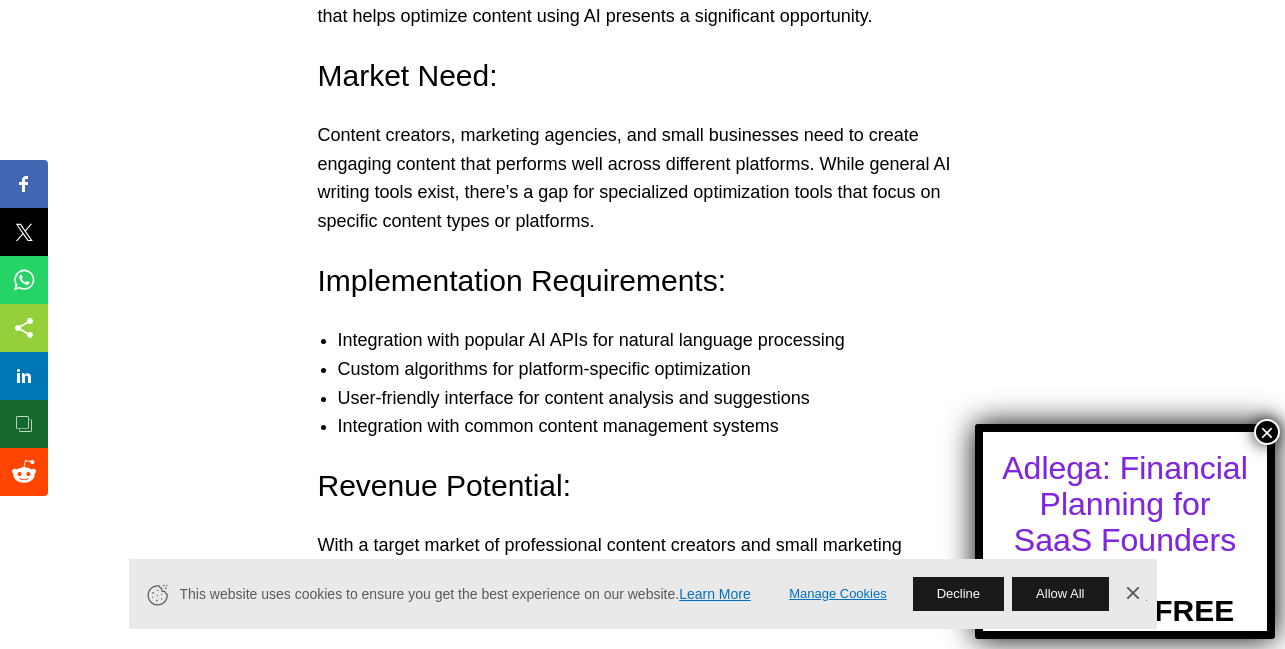 click on "Integration with popular AI APIs for natural language processing" at bounding box center (663, 340) 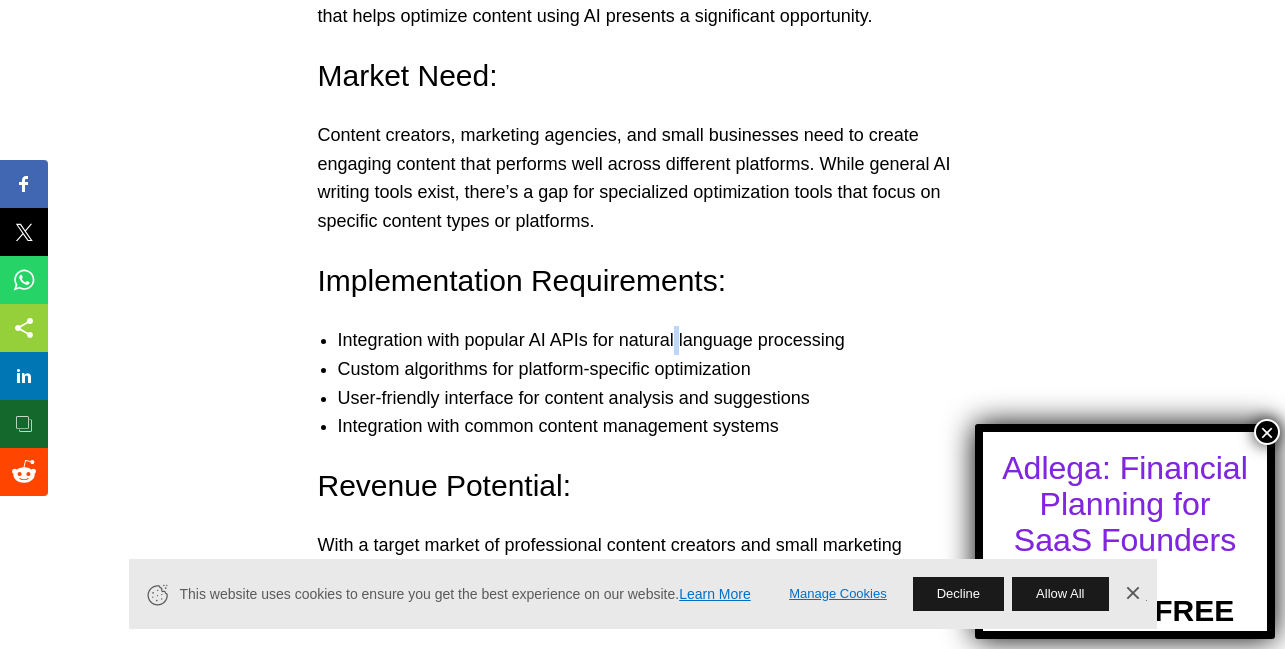 click on "Integration with popular AI APIs for natural language processing" at bounding box center (663, 340) 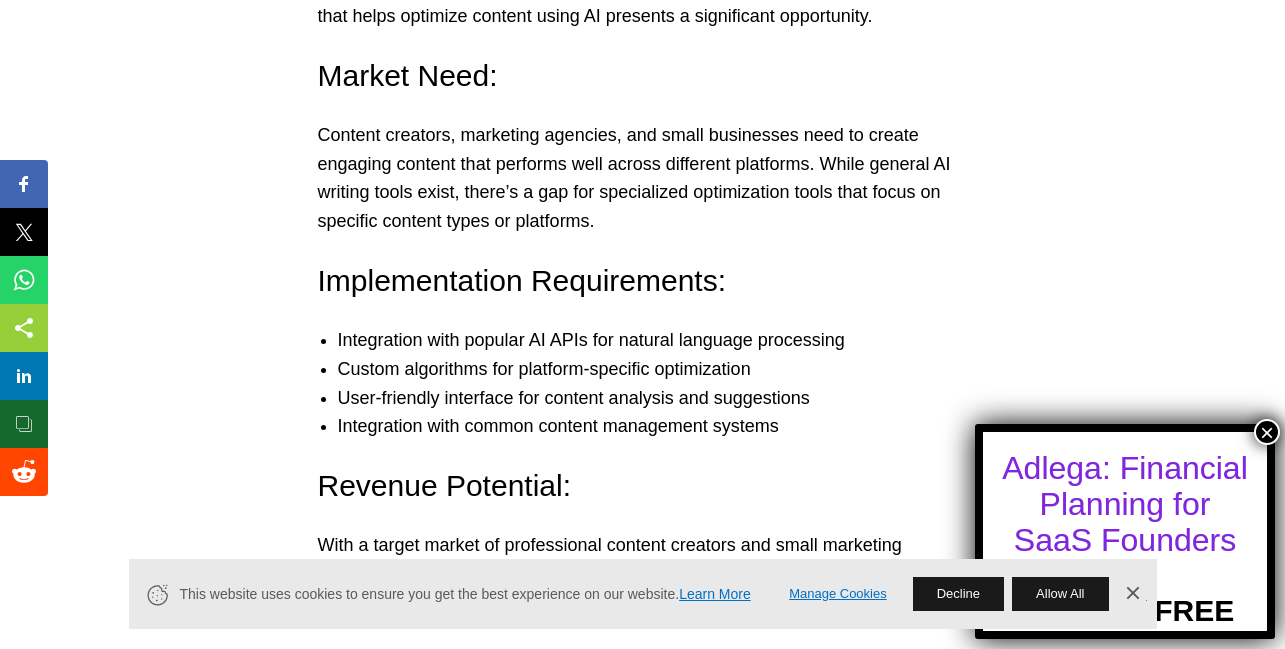 click on "Custom algorithms for platform-specific optimization" at bounding box center [663, 369] 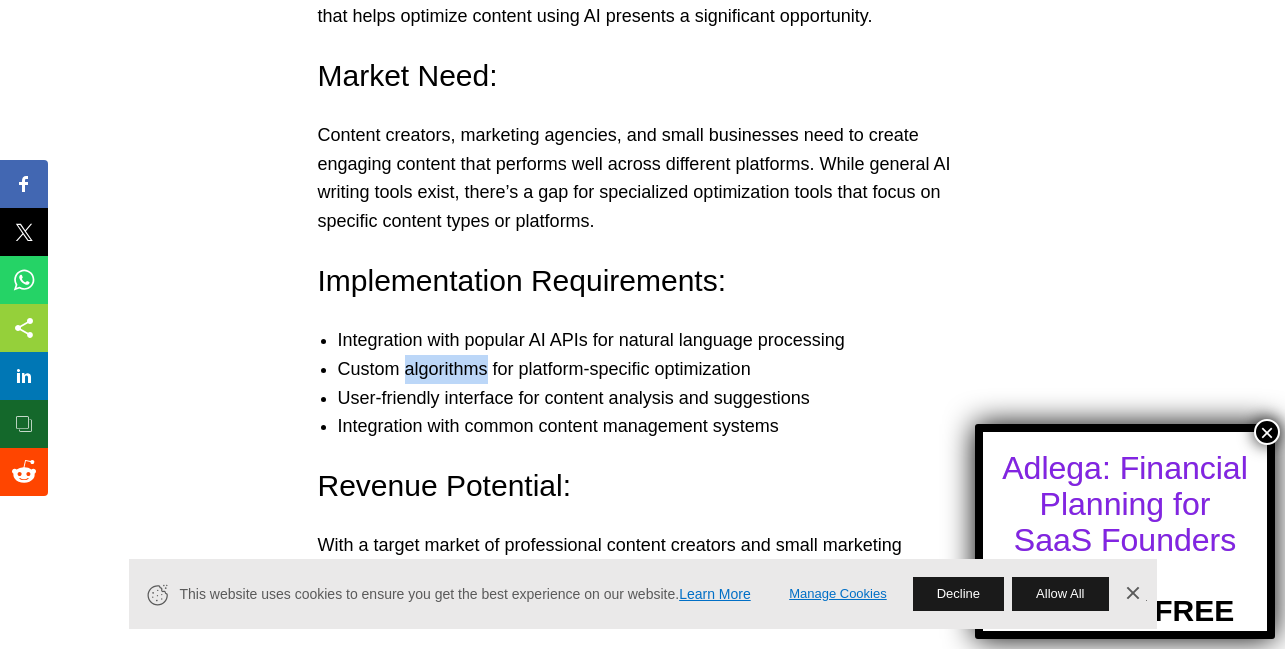 click on "Custom algorithms for platform-specific optimization" at bounding box center (663, 369) 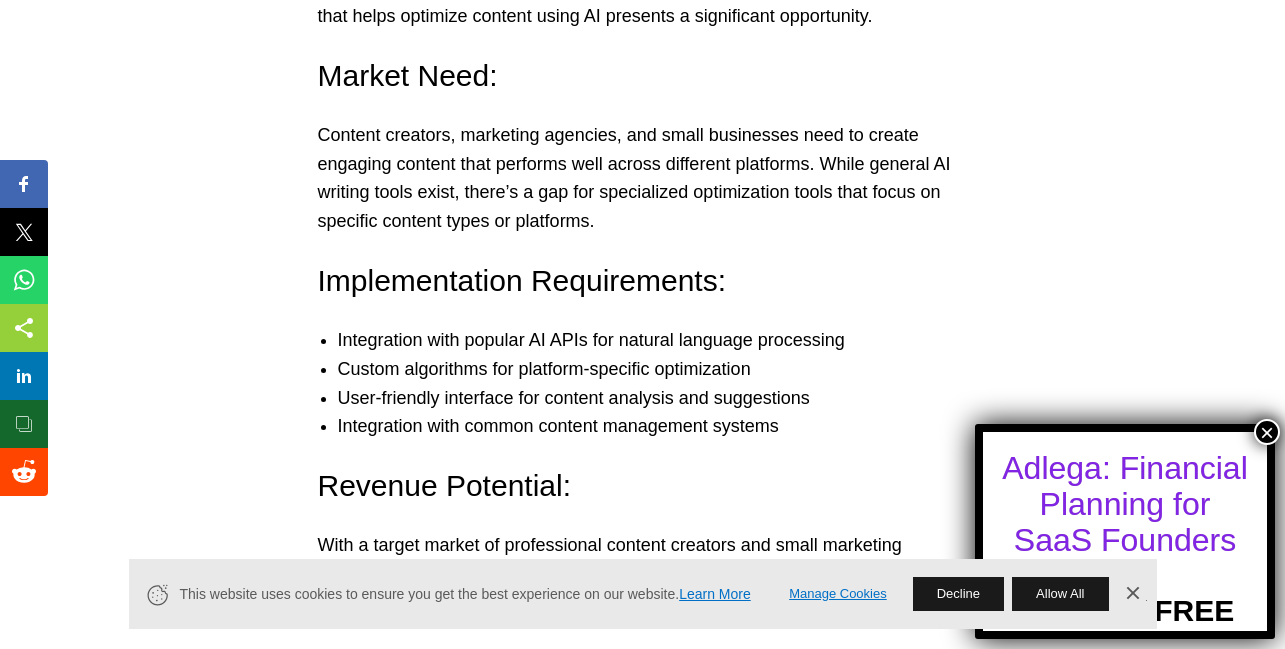 click on "Custom algorithms for platform-specific optimization" at bounding box center (663, 369) 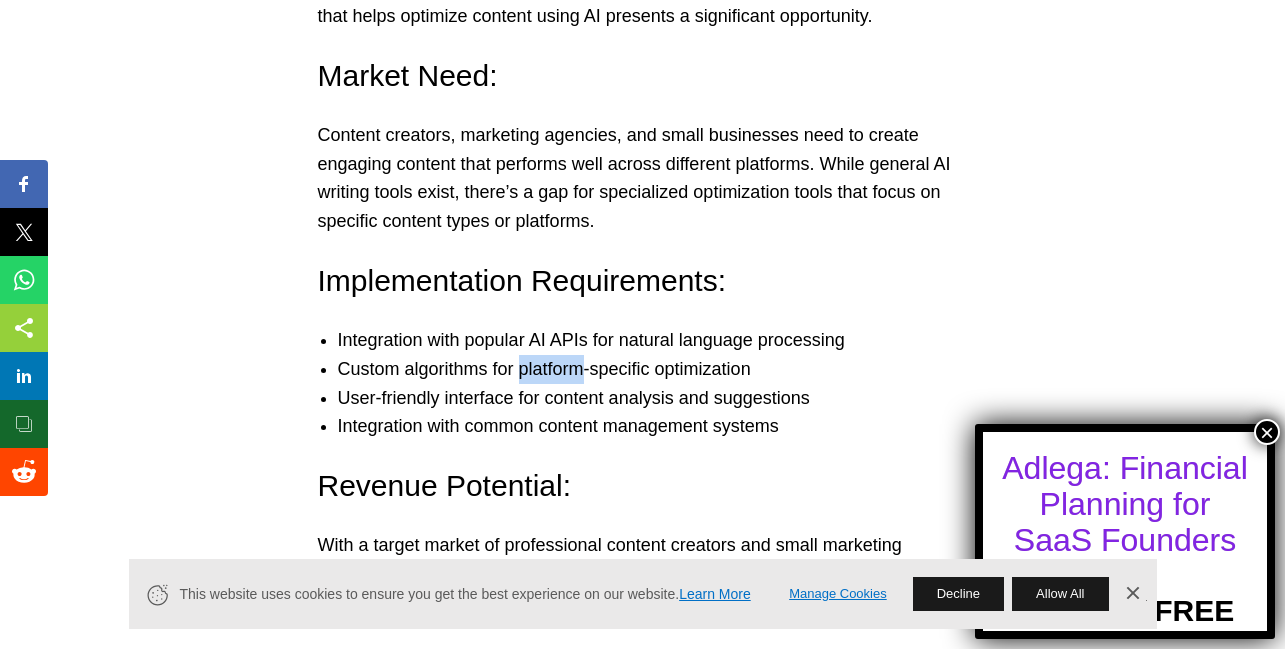 click on "Custom algorithms for platform-specific optimization" at bounding box center (663, 369) 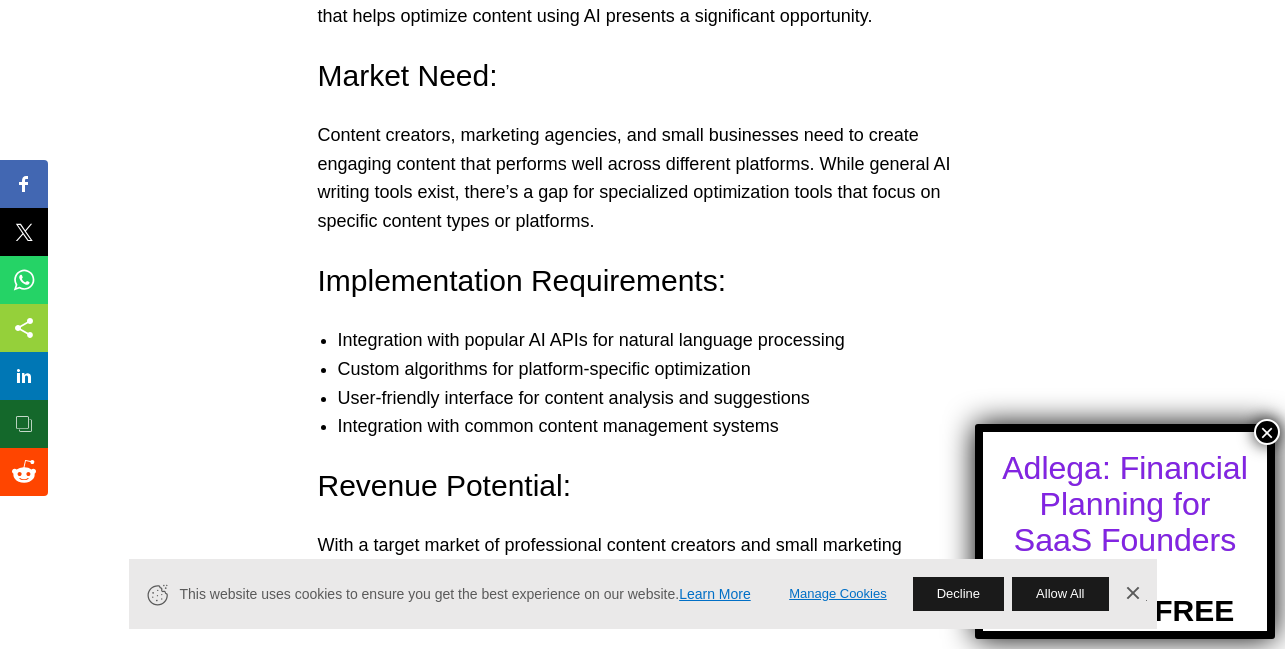 click on "User-friendly interface for content analysis and suggestions" at bounding box center (663, 398) 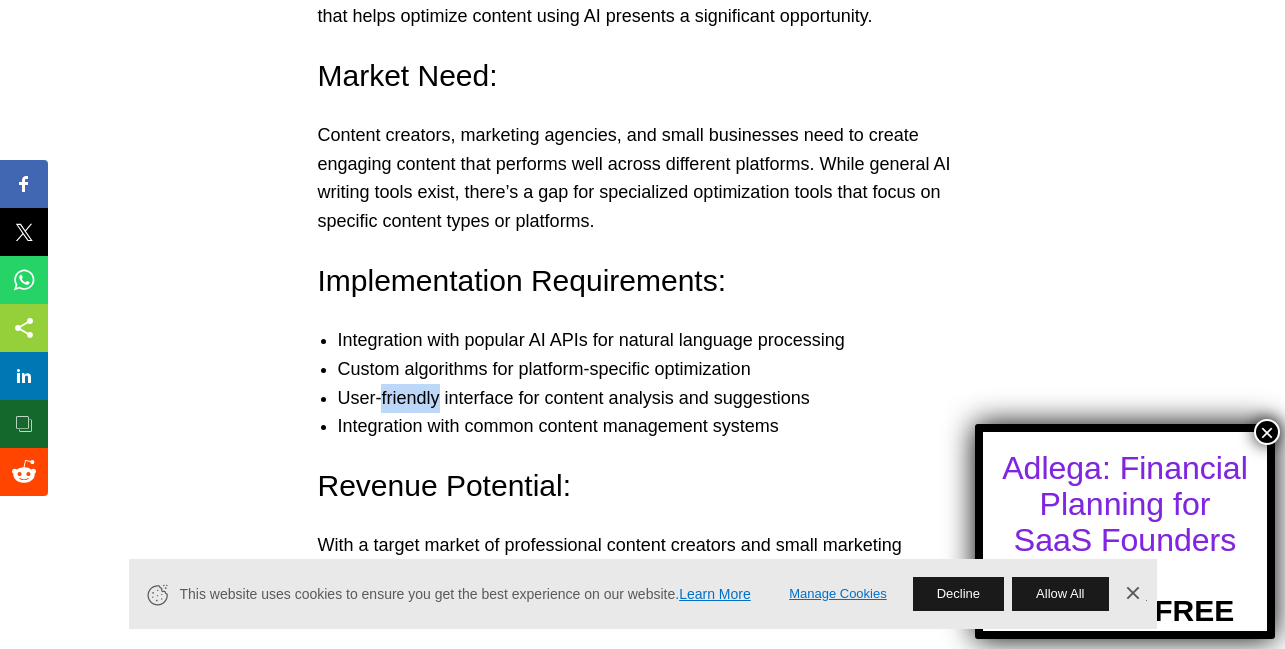 click on "User-friendly interface for content analysis and suggestions" at bounding box center [663, 398] 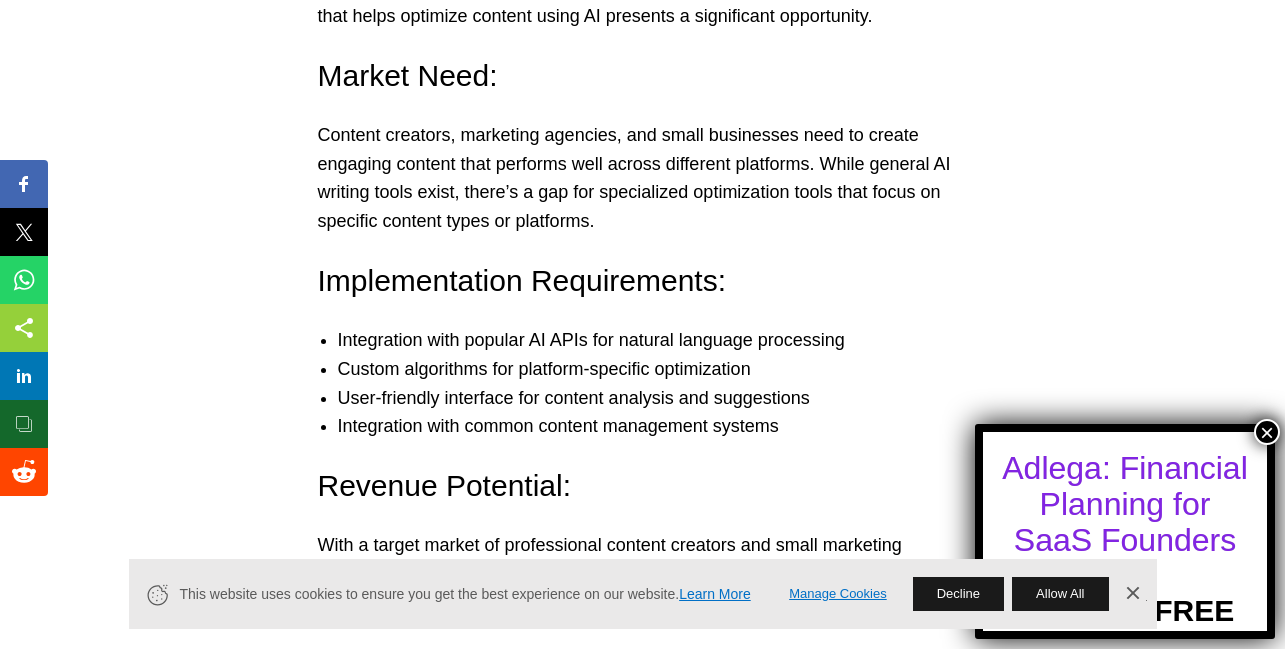 click on "User-friendly interface for content analysis and suggestions" at bounding box center [663, 398] 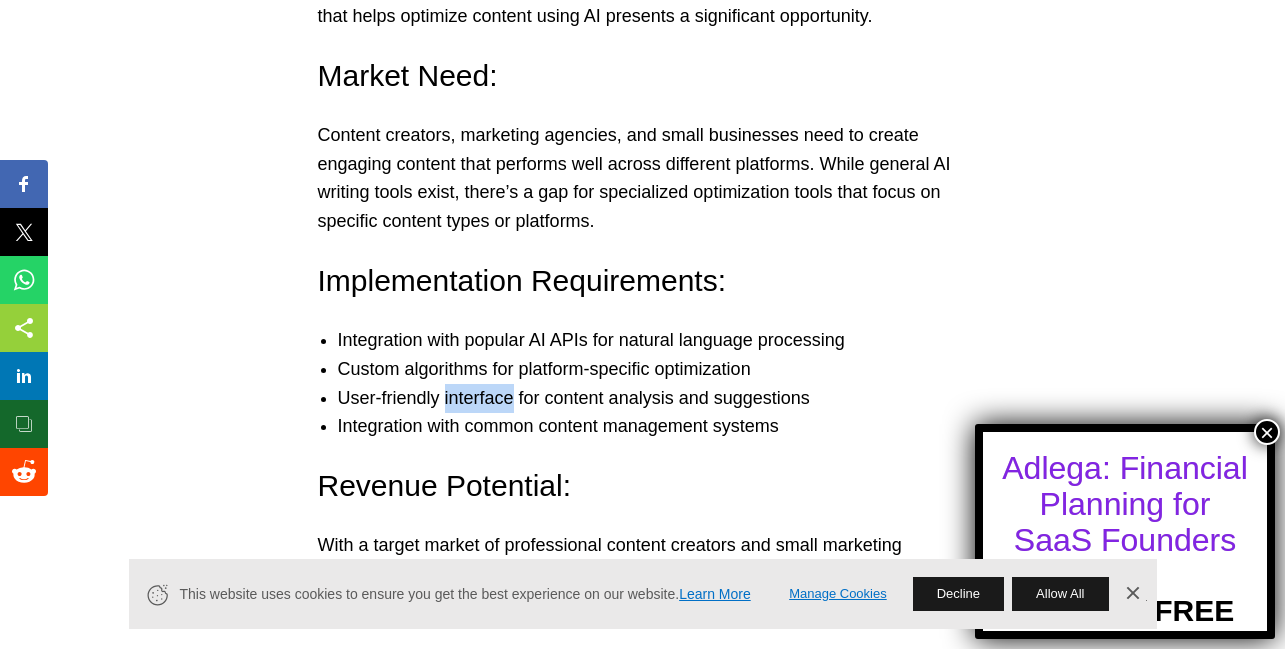 click on "User-friendly interface for content analysis and suggestions" at bounding box center (663, 398) 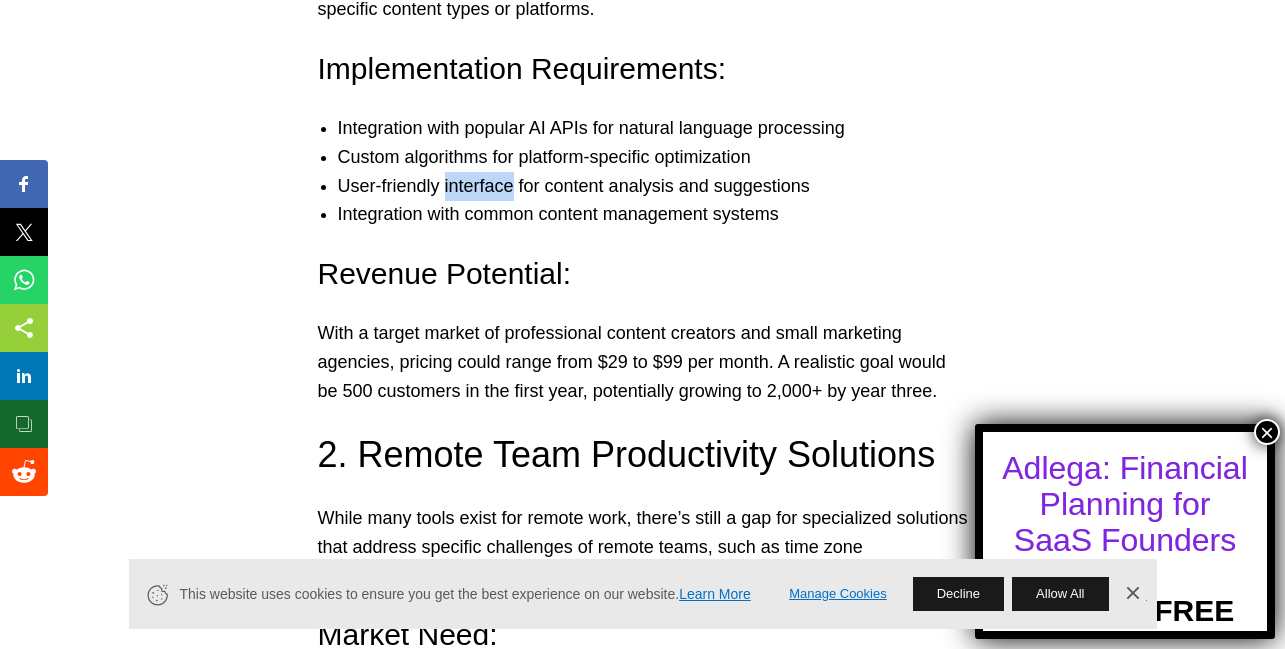 scroll, scrollTop: 3026, scrollLeft: 0, axis: vertical 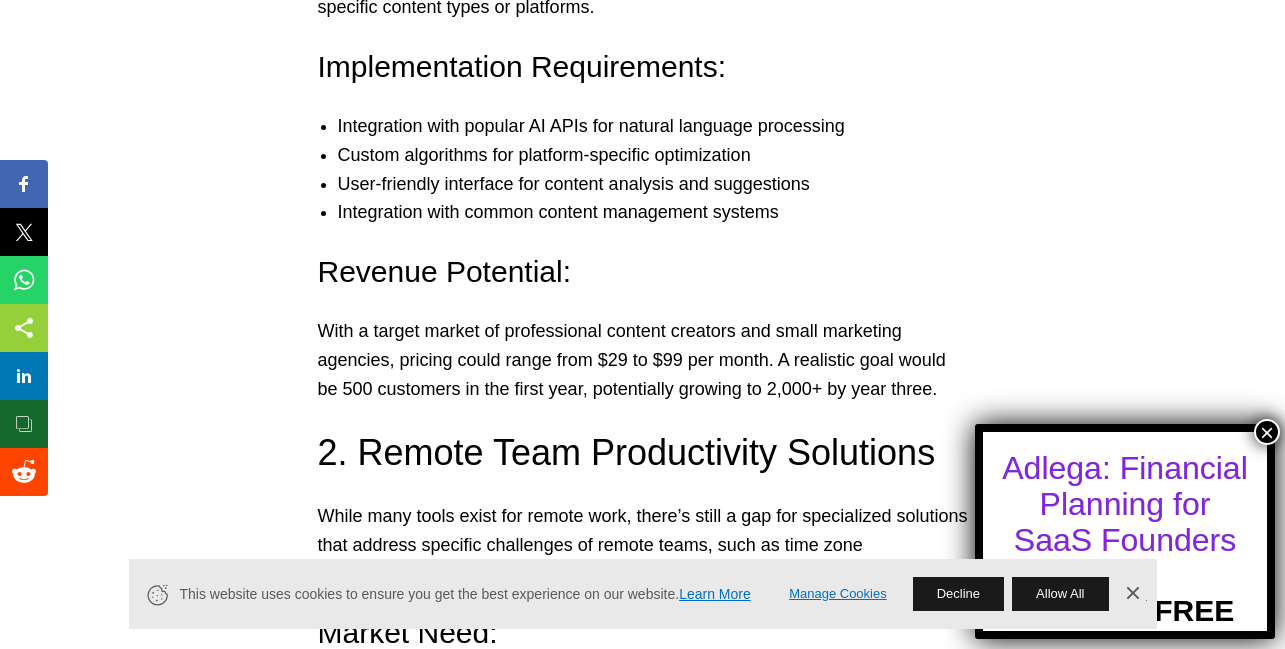 click on "With a target market of professional content creators and small marketing agencies, pricing could range from $29 to $99 per month. A realistic goal would be 500 customers in the first year, potentially growing to 2,000+ by year three." at bounding box center (643, 360) 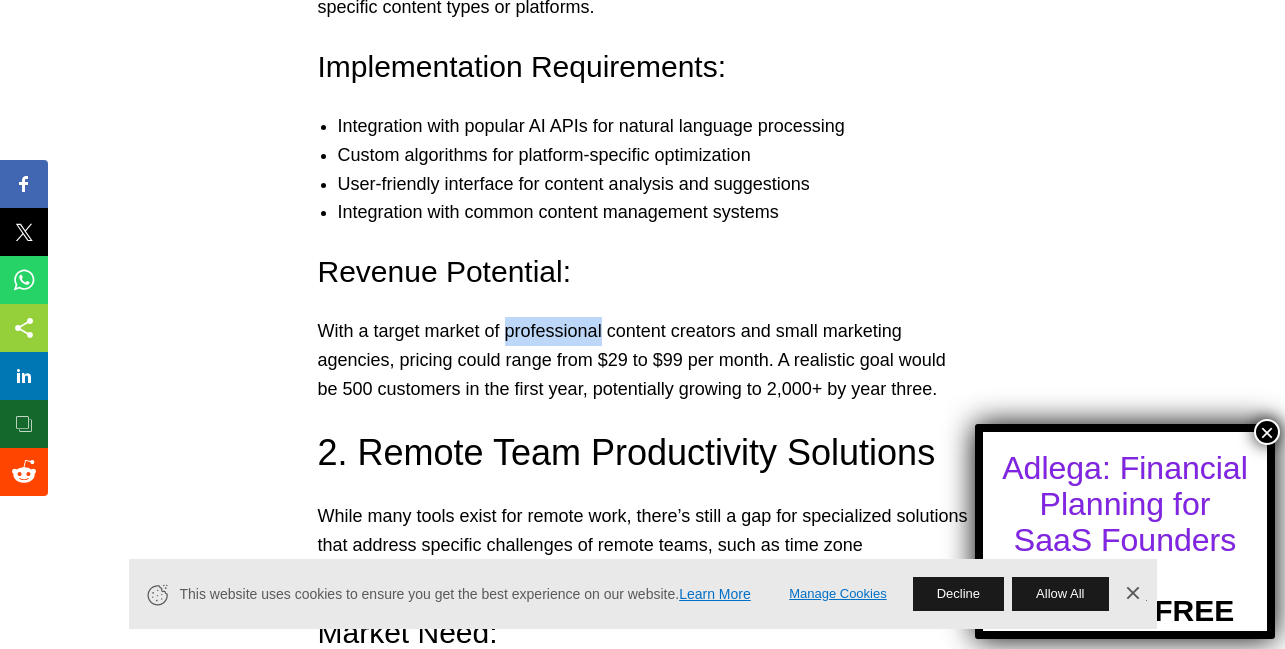 click on "With a target market of professional content creators and small marketing agencies, pricing could range from $29 to $99 per month. A realistic goal would be 500 customers in the first year, potentially growing to 2,000+ by year three." at bounding box center [643, 360] 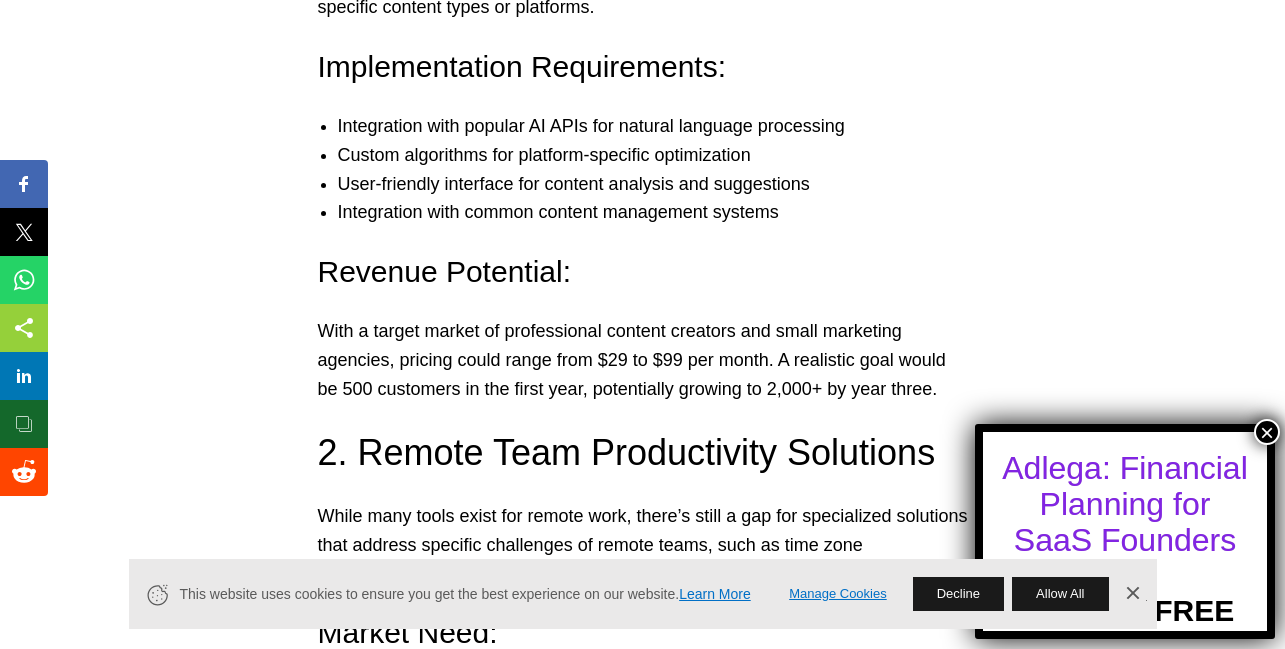 click on "With a target market of professional content creators and small marketing agencies, pricing could range from $29 to $99 per month. A realistic goal would be 500 customers in the first year, potentially growing to 2,000+ by year three." at bounding box center [643, 360] 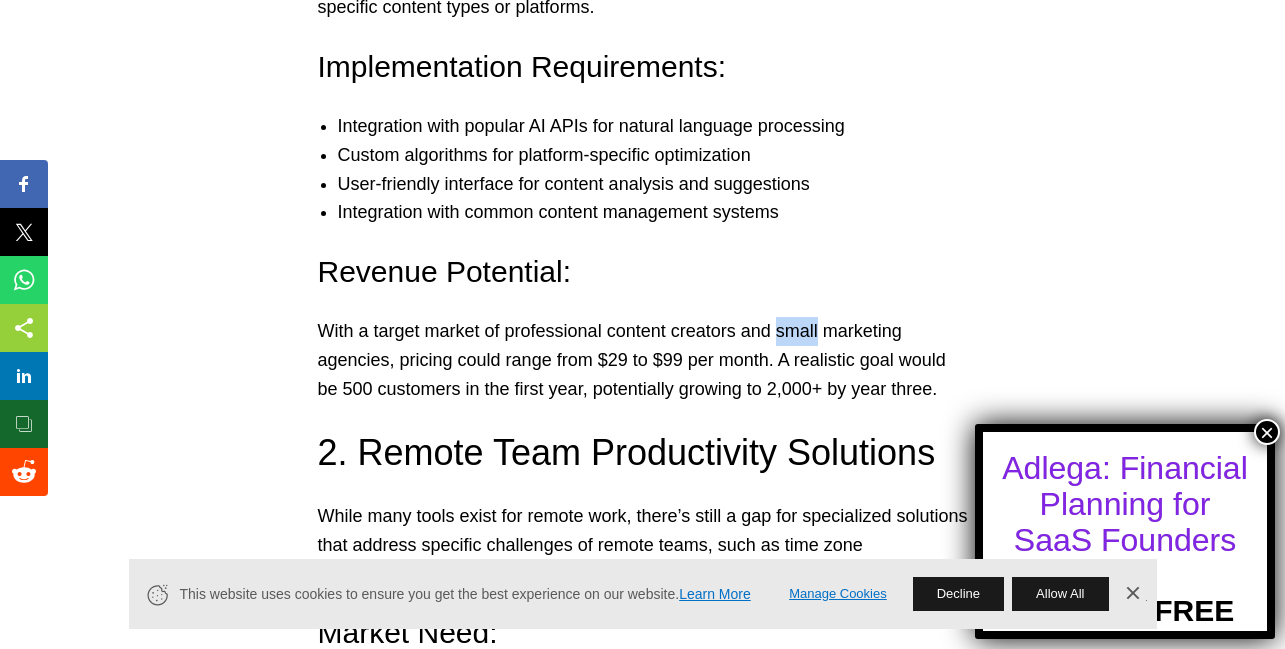 click on "With a target market of professional content creators and small marketing agencies, pricing could range from $29 to $99 per month. A realistic goal would be 500 customers in the first year, potentially growing to 2,000+ by year three." at bounding box center (643, 360) 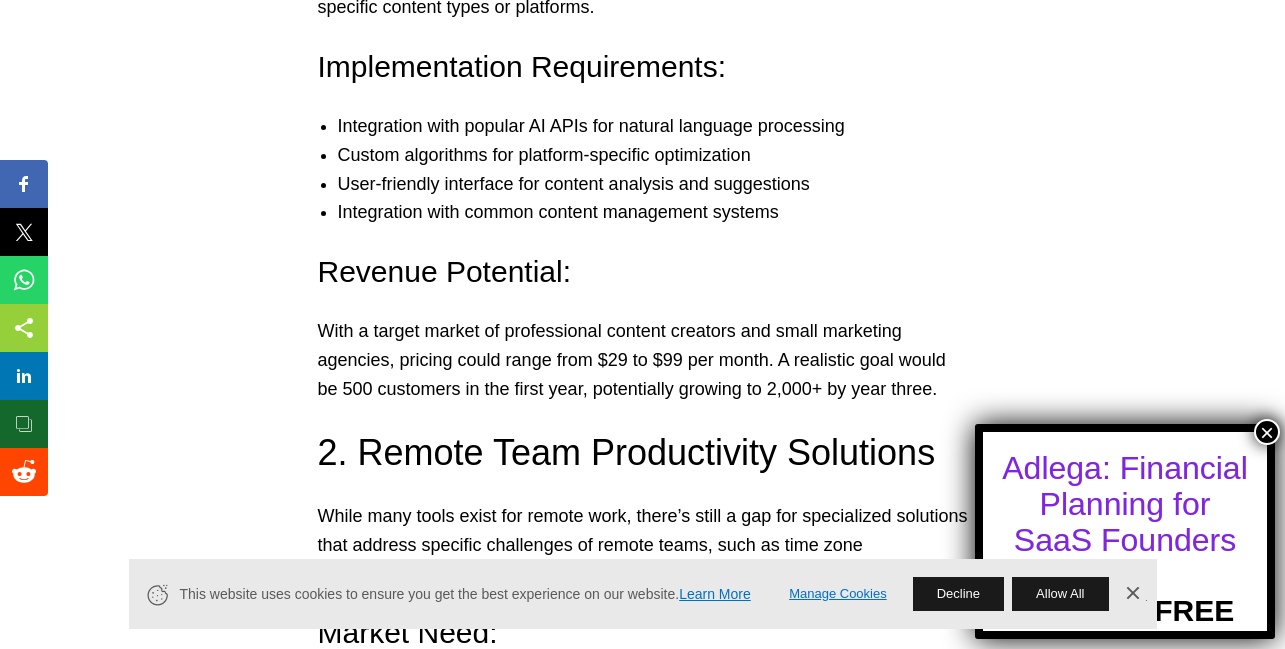 click on "With a target market of professional content creators and small marketing agencies, pricing could range from $29 to $99 per month. A realistic goal would be 500 customers in the first year, potentially growing to 2,000+ by year three." at bounding box center [643, 360] 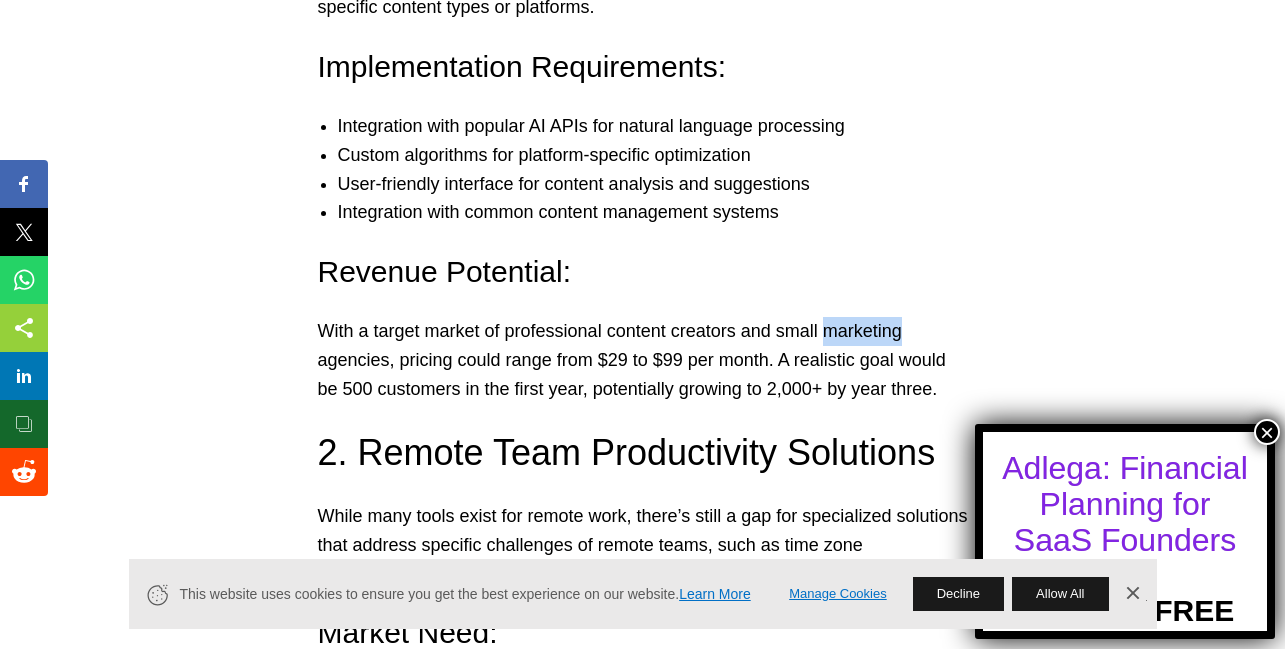 click on "With a target market of professional content creators and small marketing agencies, pricing could range from $29 to $99 per month. A realistic goal would be 500 customers in the first year, potentially growing to 2,000+ by year three." at bounding box center [643, 360] 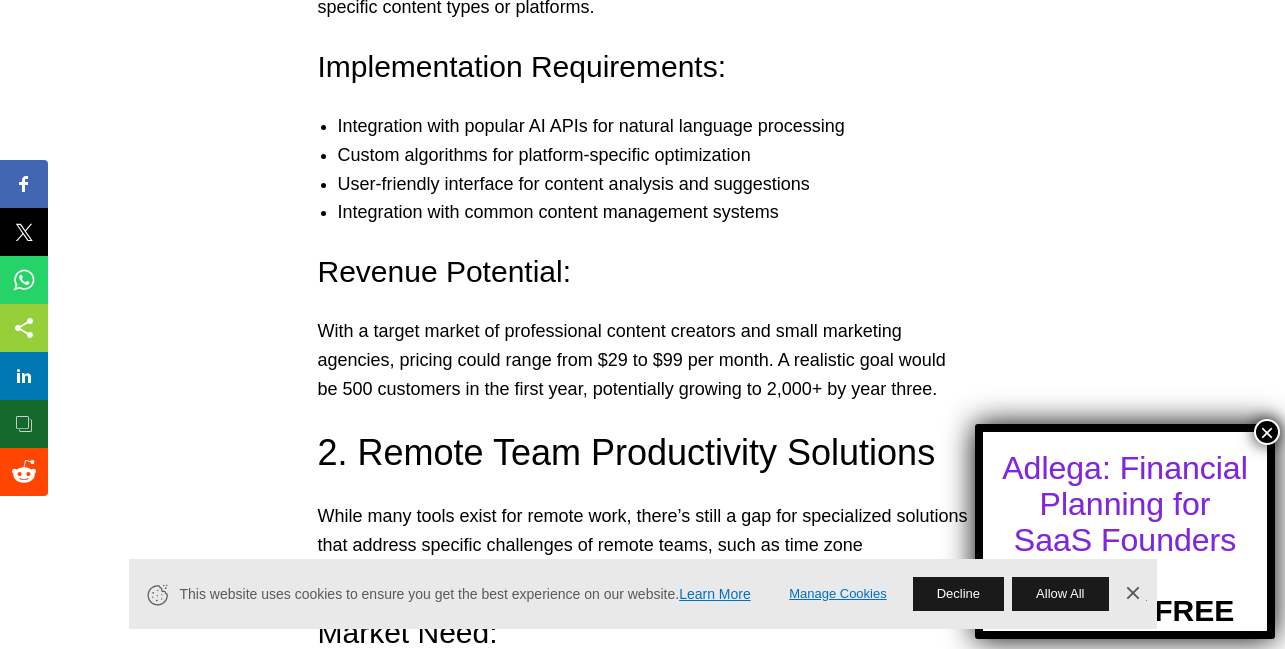 click on "With a target market of professional content creators and small marketing agencies, pricing could range from $29 to $99 per month. A realistic goal would be 500 customers in the first year, potentially growing to 2,000+ by year three." at bounding box center [643, 360] 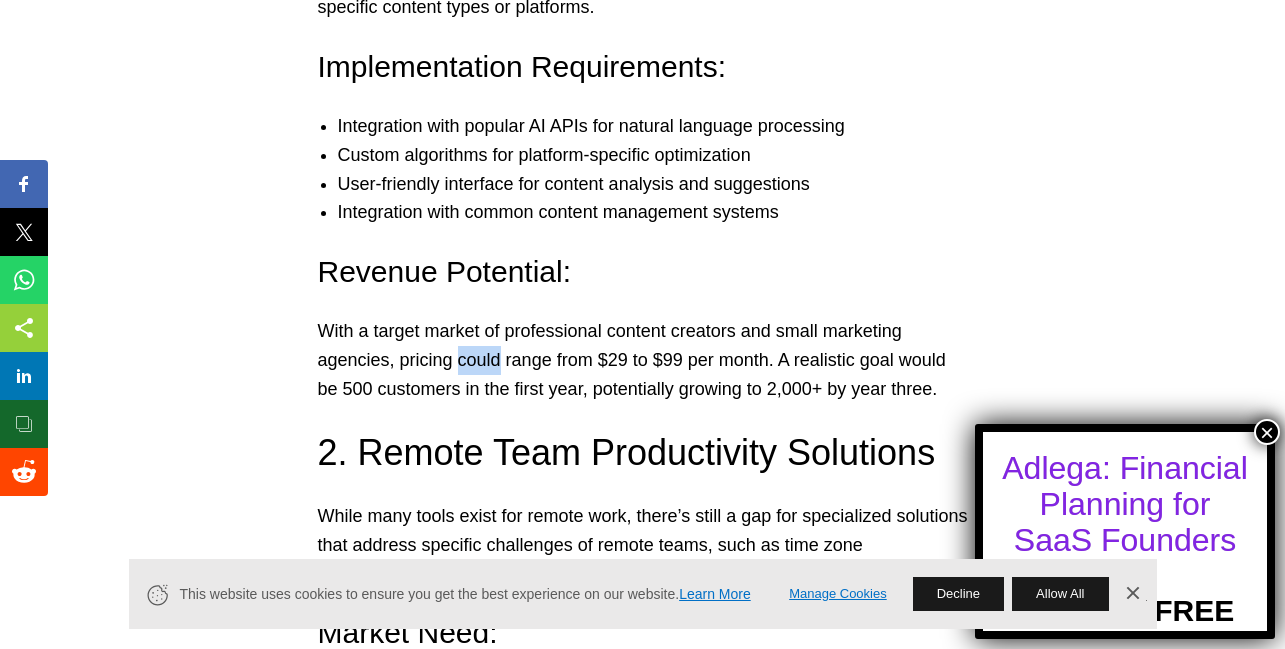 click on "With a target market of professional content creators and small marketing agencies, pricing could range from $29 to $99 per month. A realistic goal would be 500 customers in the first year, potentially growing to 2,000+ by year three." at bounding box center [643, 360] 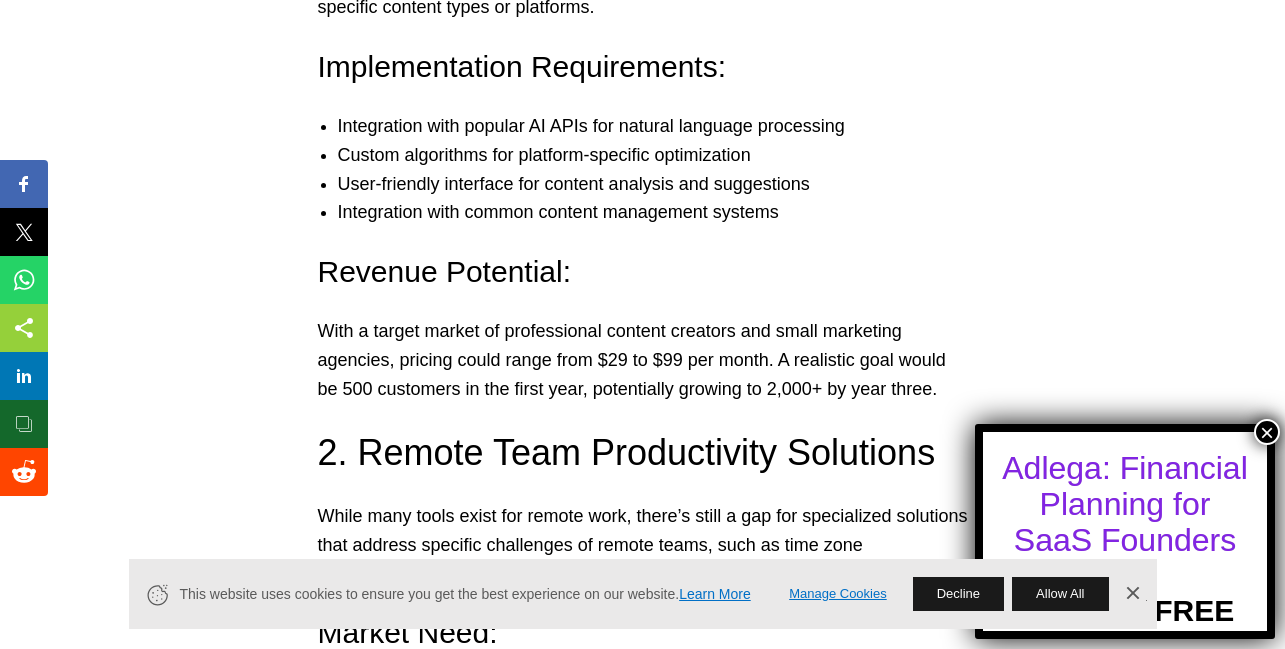 click on "With a target market of professional content creators and small marketing agencies, pricing could range from $29 to $99 per month. A realistic goal would be 500 customers in the first year, potentially growing to 2,000+ by year three." at bounding box center (643, 360) 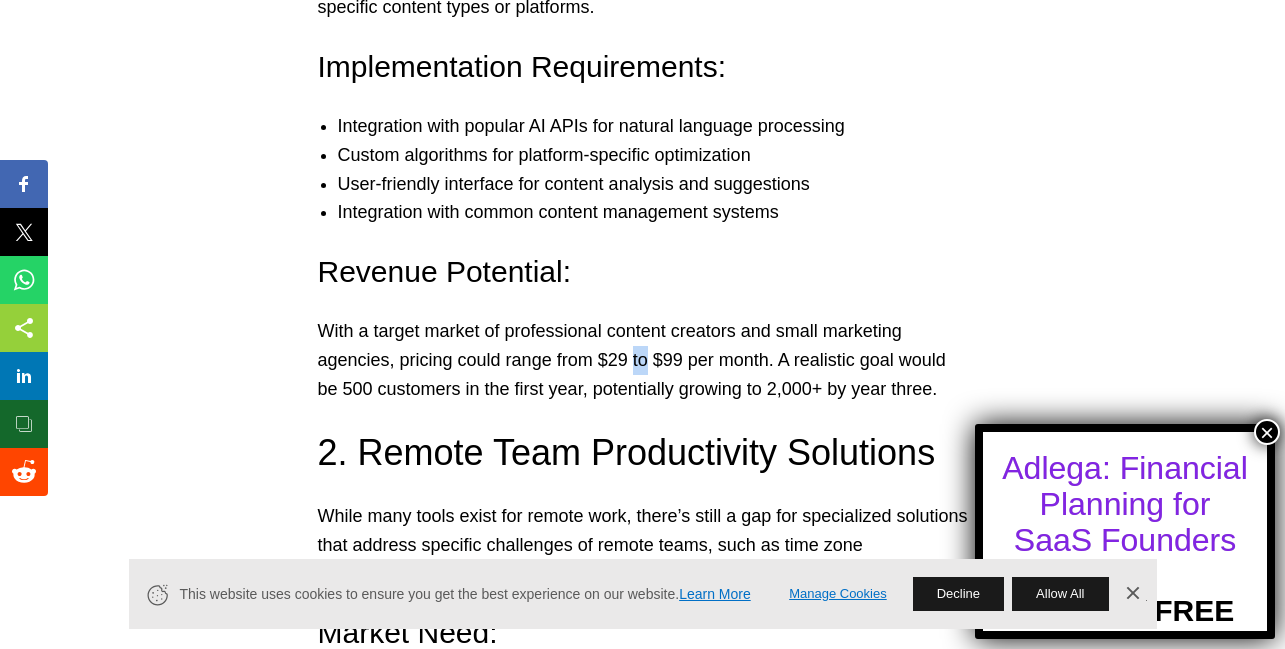 click on "With a target market of professional content creators and small marketing agencies, pricing could range from $29 to $99 per month. A realistic goal would be 500 customers in the first year, potentially growing to 2,000+ by year three." at bounding box center (643, 360) 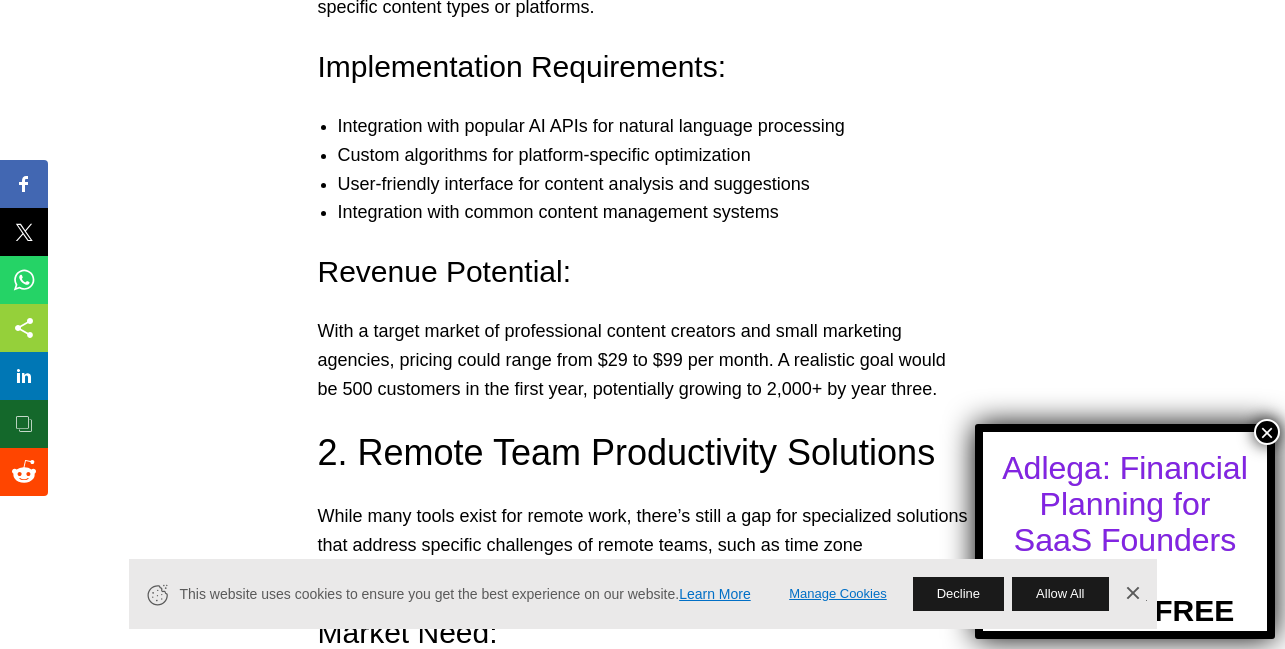 click on "With a target market of professional content creators and small marketing agencies, pricing could range from $29 to $99 per month. A realistic goal would be 500 customers in the first year, potentially growing to 2,000+ by year three." at bounding box center (643, 360) 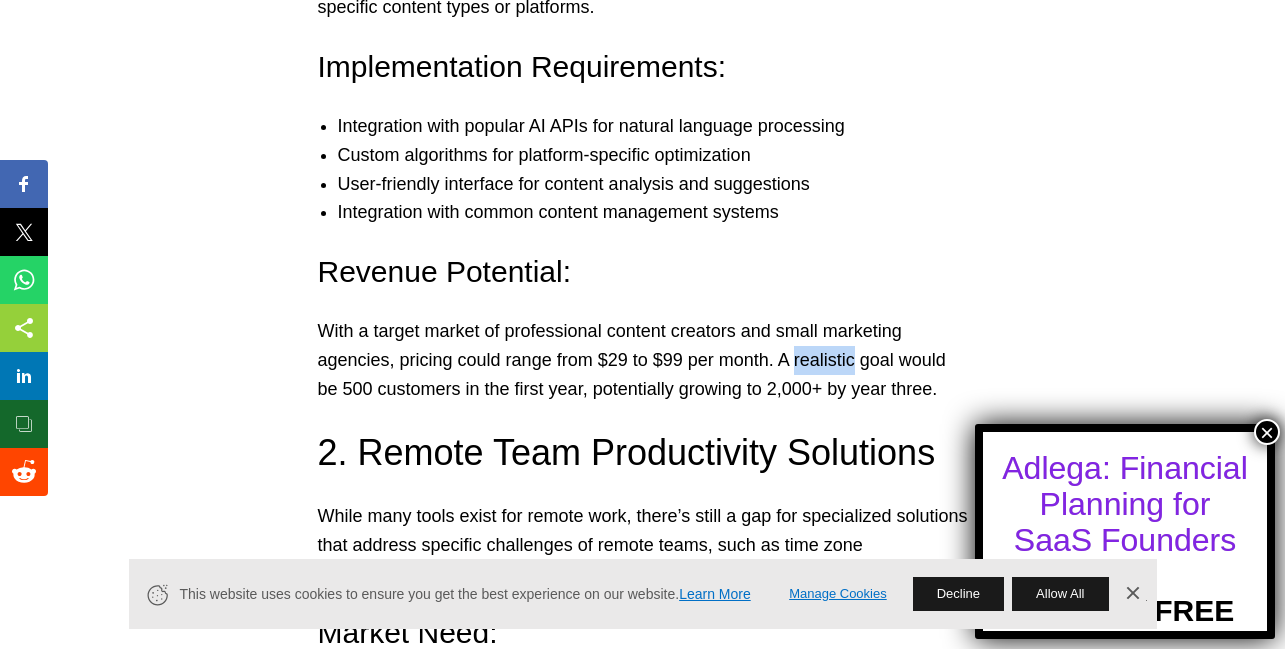click on "With a target market of professional content creators and small marketing agencies, pricing could range from $29 to $99 per month. A realistic goal would be 500 customers in the first year, potentially growing to 2,000+ by year three." at bounding box center [643, 360] 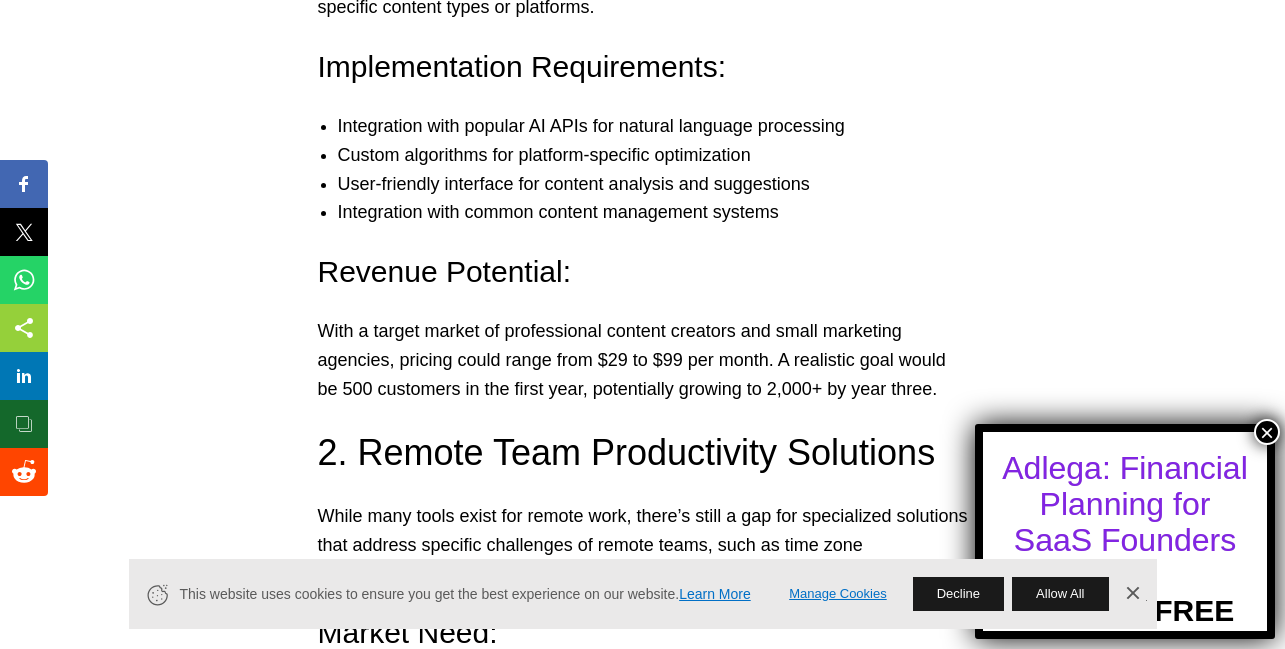 click on "With a target market of professional content creators and small marketing agencies, pricing could range from $29 to $99 per month. A realistic goal would be 500 customers in the first year, potentially growing to 2,000+ by year three." at bounding box center [643, 360] 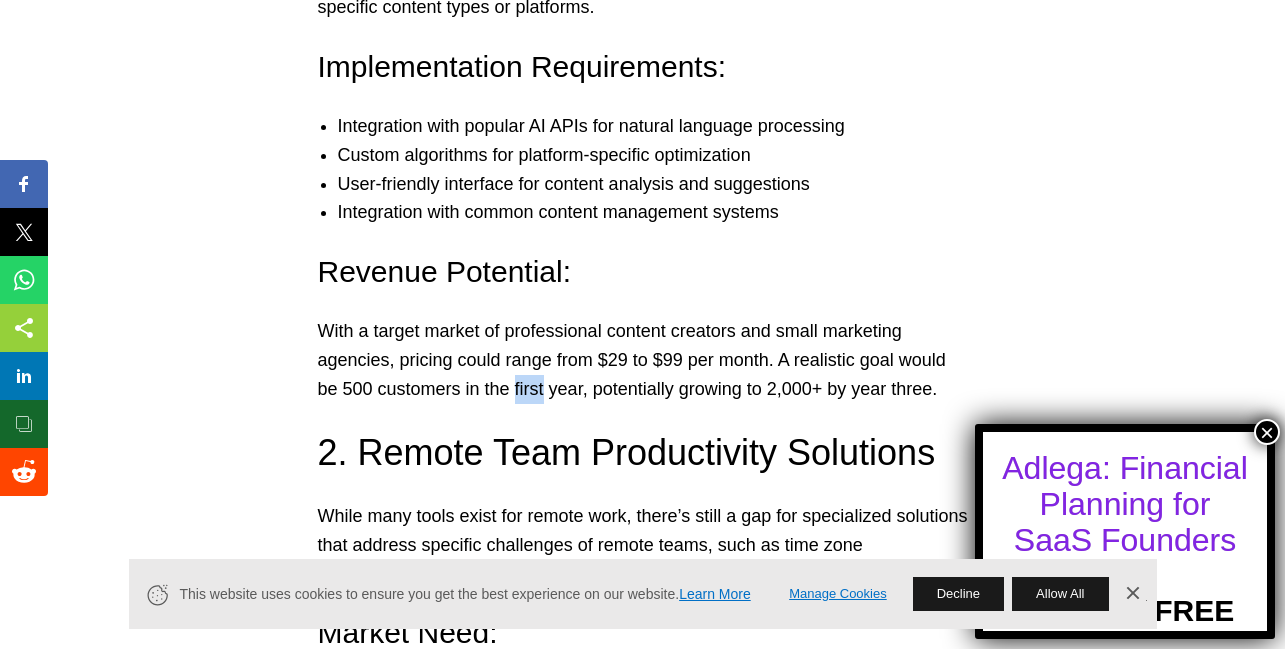 click on "With a target market of professional content creators and small marketing agencies, pricing could range from $29 to $99 per month. A realistic goal would be 500 customers in the first year, potentially growing to 2,000+ by year three." at bounding box center (643, 360) 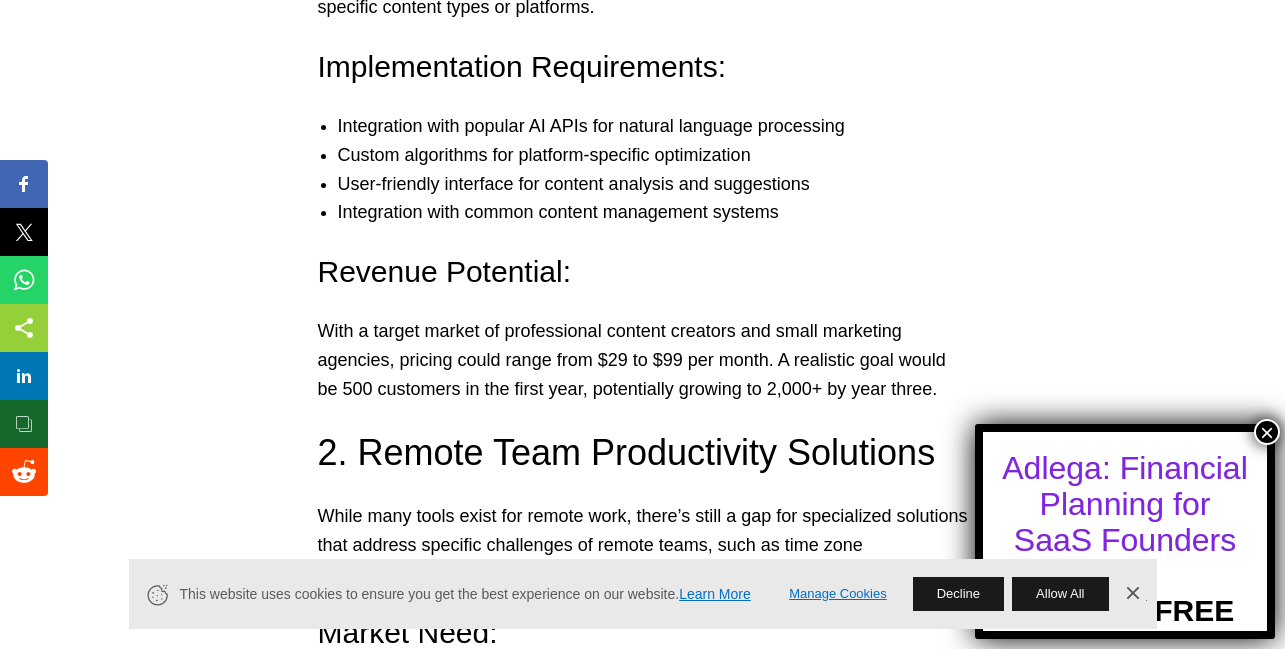 click on "With a target market of professional content creators and small marketing agencies, pricing could range from $29 to $99 per month. A realistic goal would be 500 customers in the first year, potentially growing to 2,000+ by year three." at bounding box center (643, 360) 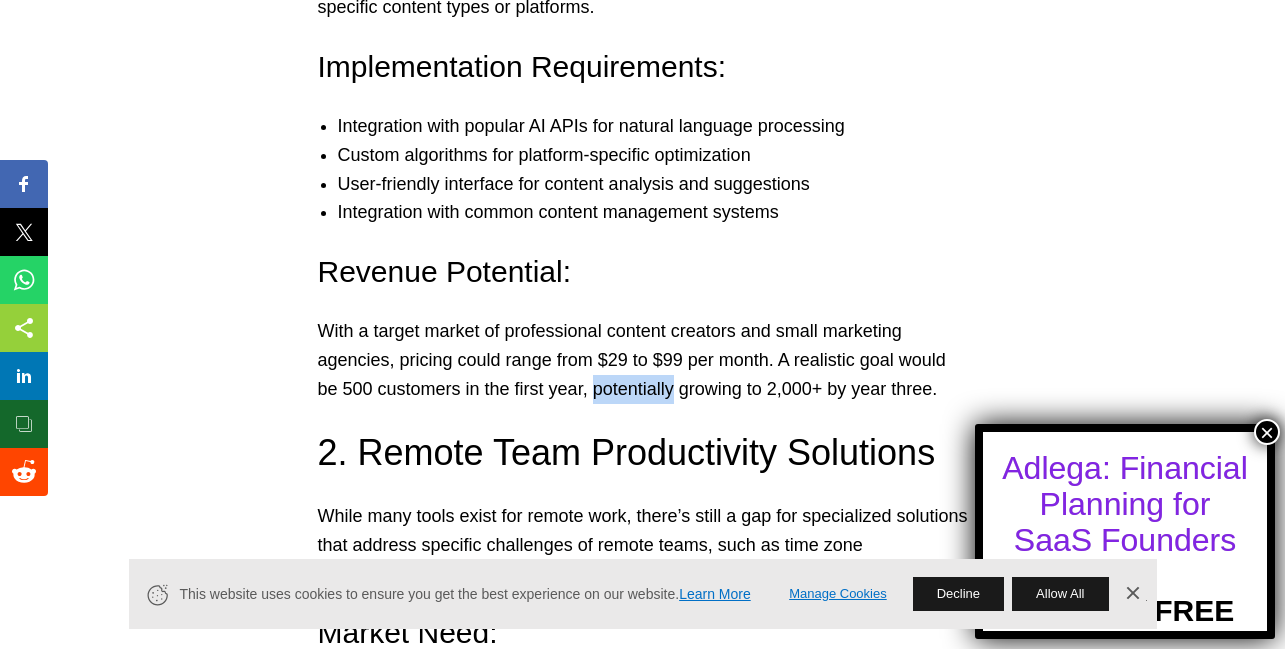 click on "With a target market of professional content creators and small marketing agencies, pricing could range from $29 to $99 per month. A realistic goal would be 500 customers in the first year, potentially growing to 2,000+ by year three." at bounding box center (643, 360) 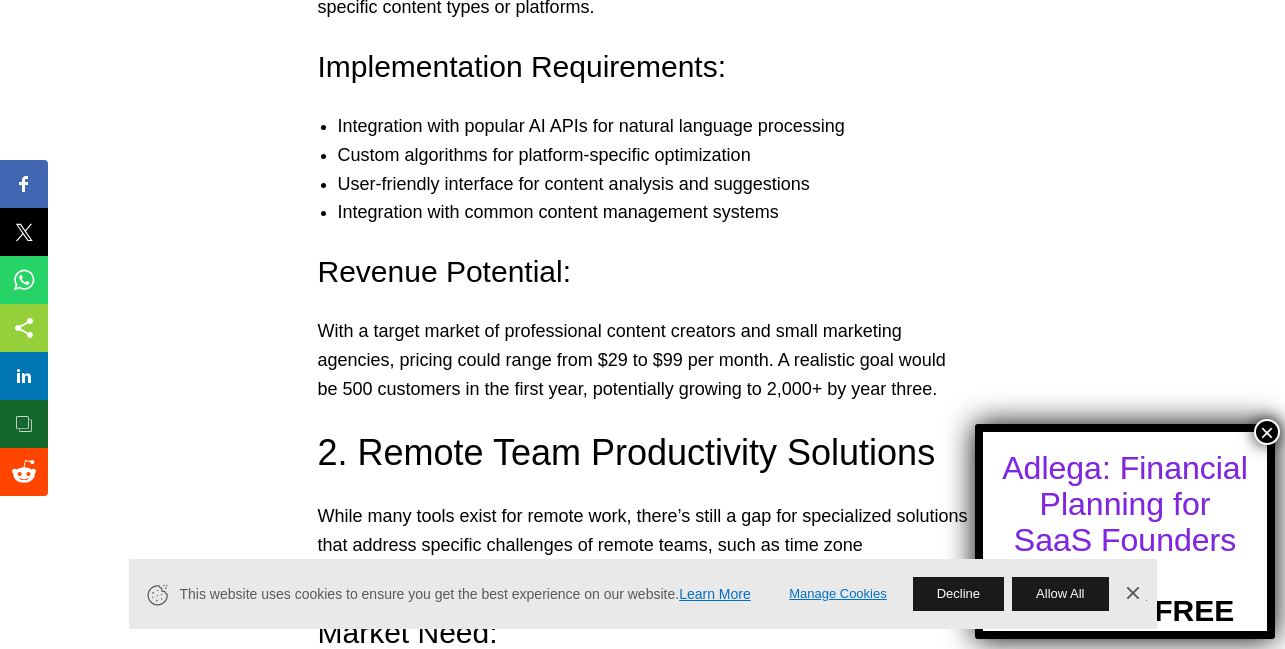 click on "With a target market of professional content creators and small marketing agencies, pricing could range from $29 to $99 per month. A realistic goal would be 500 customers in the first year, potentially growing to 2,000+ by year three." at bounding box center [643, 360] 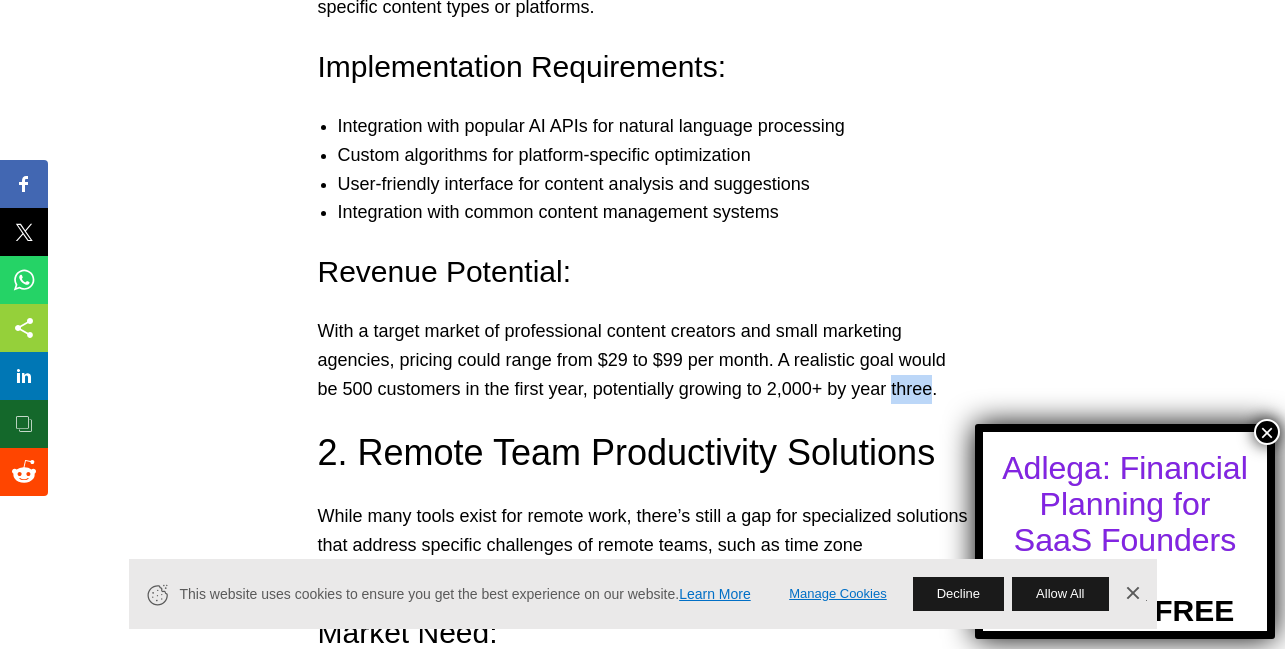 click on "With a target market of professional content creators and small marketing agencies, pricing could range from $29 to $99 per month. A realistic goal would be 500 customers in the first year, potentially growing to 2,000+ by year three." at bounding box center (643, 360) 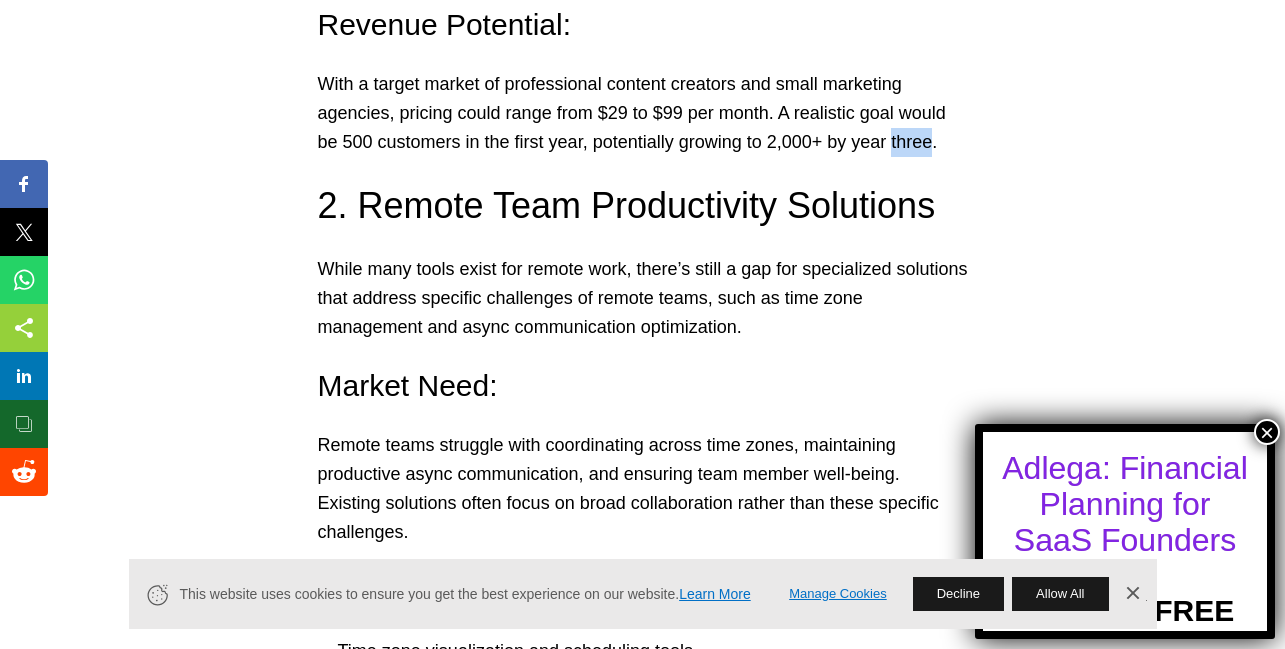 scroll, scrollTop: 3274, scrollLeft: 0, axis: vertical 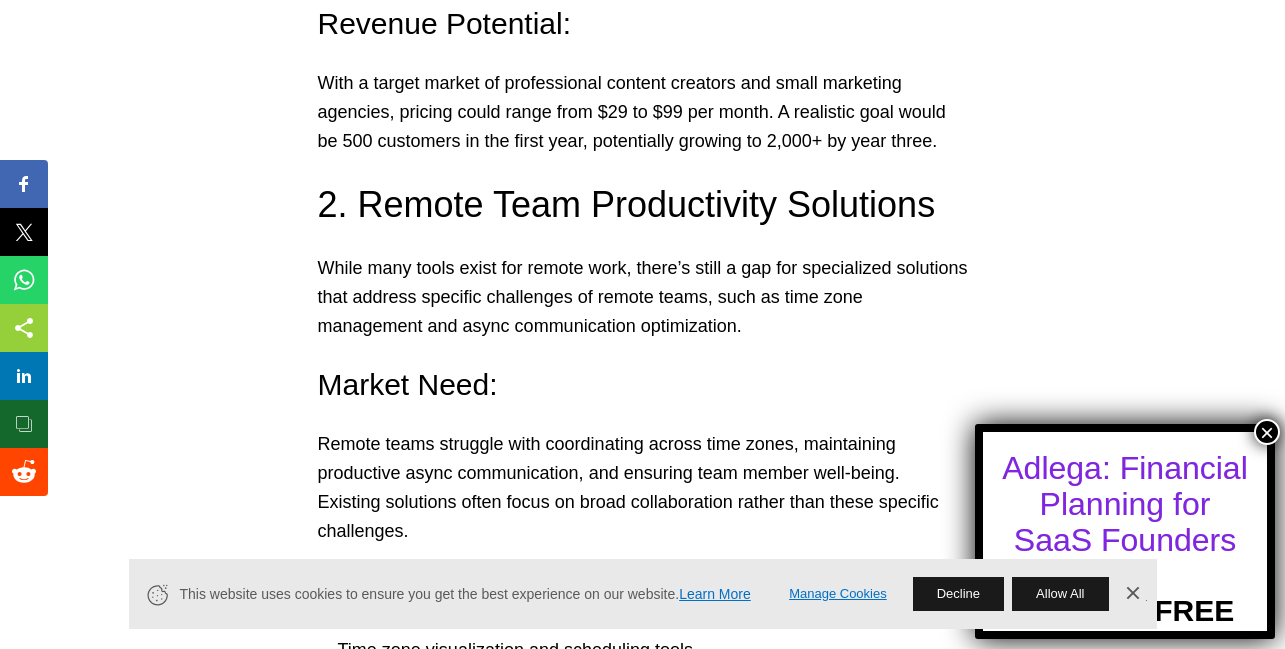 click on "While many tools exist for remote work, there’s still a gap for specialized solutions that address specific challenges of remote teams, such as time zone management and async communication optimization." at bounding box center (643, 297) 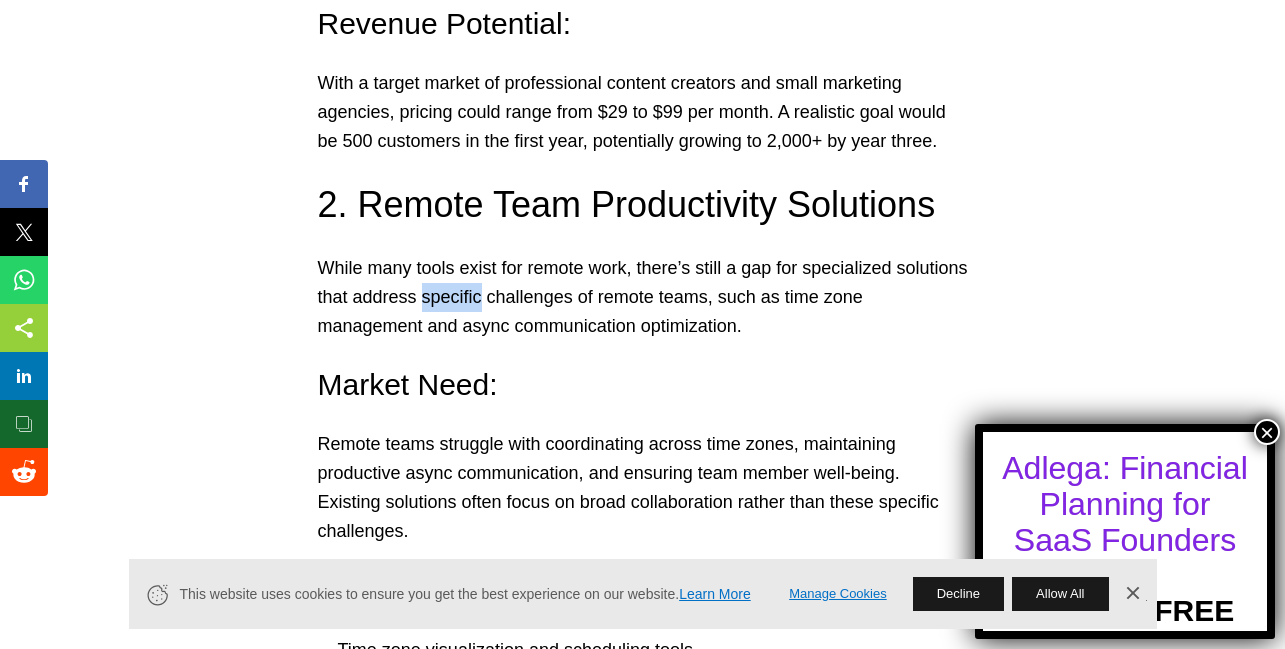 click on "While many tools exist for remote work, there’s still a gap for specialized solutions that address specific challenges of remote teams, such as time zone management and async communication optimization." at bounding box center [643, 297] 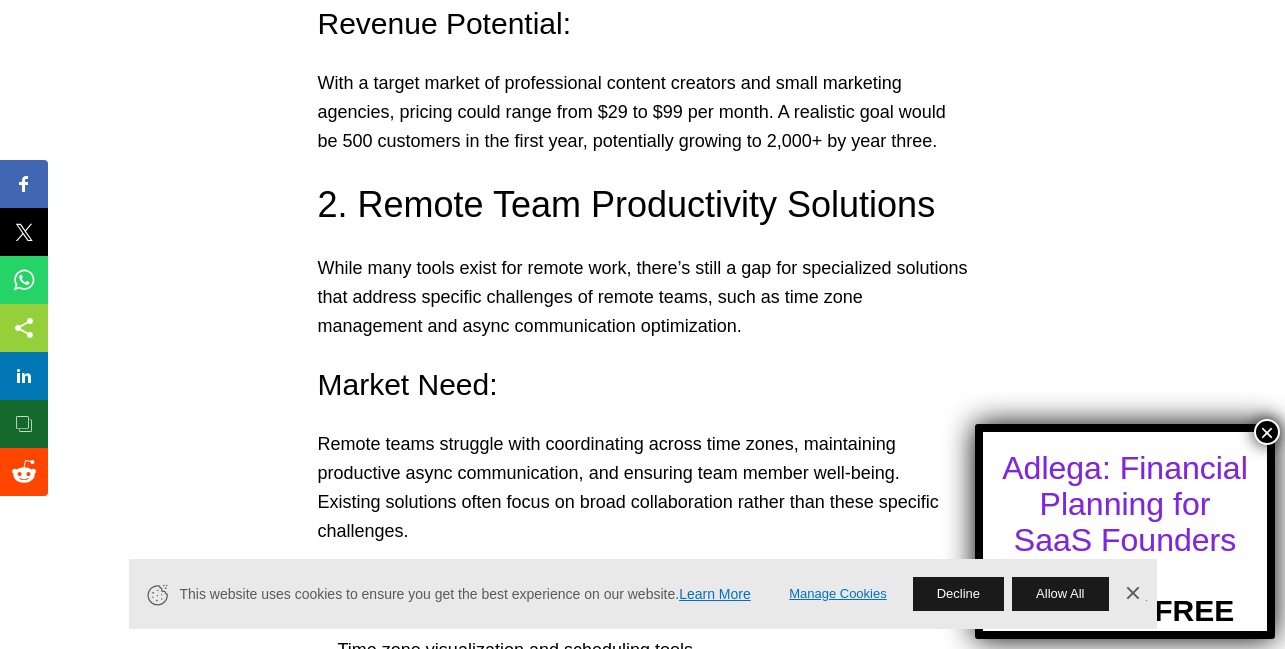 click on "While many tools exist for remote work, there’s still a gap for specialized solutions that address specific challenges of remote teams, such as time zone management and async communication optimization." at bounding box center [643, 297] 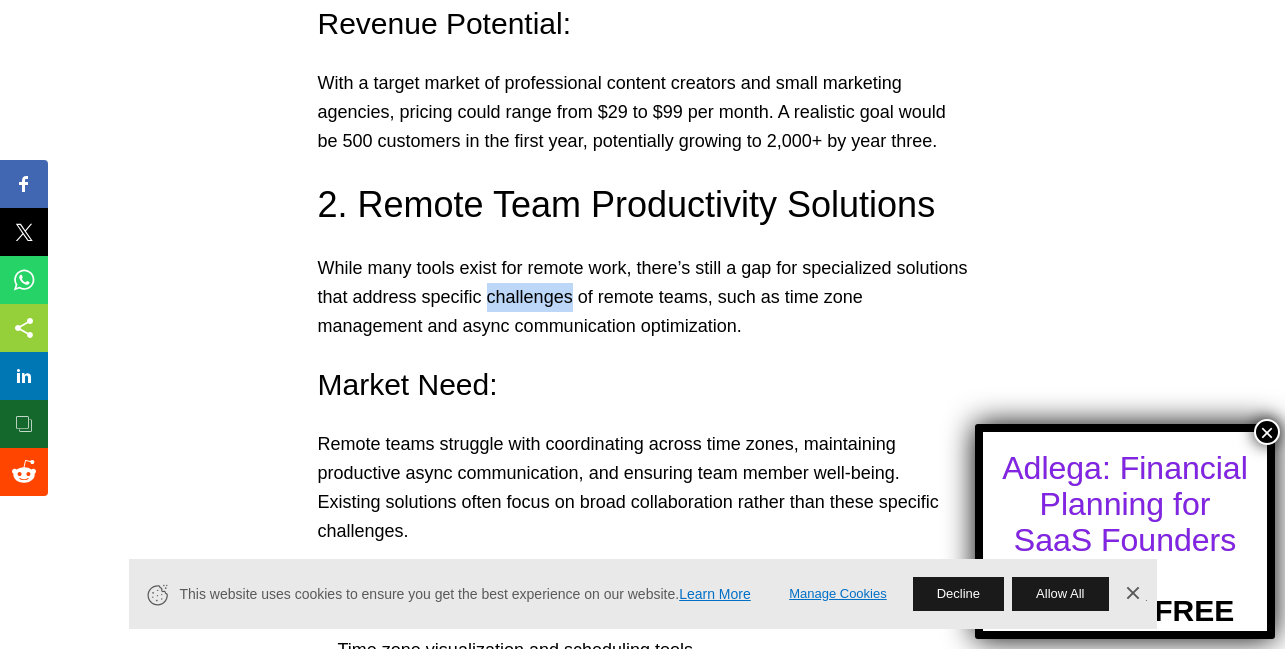click on "While many tools exist for remote work, there’s still a gap for specialized solutions that address specific challenges of remote teams, such as time zone management and async communication optimization." at bounding box center (643, 297) 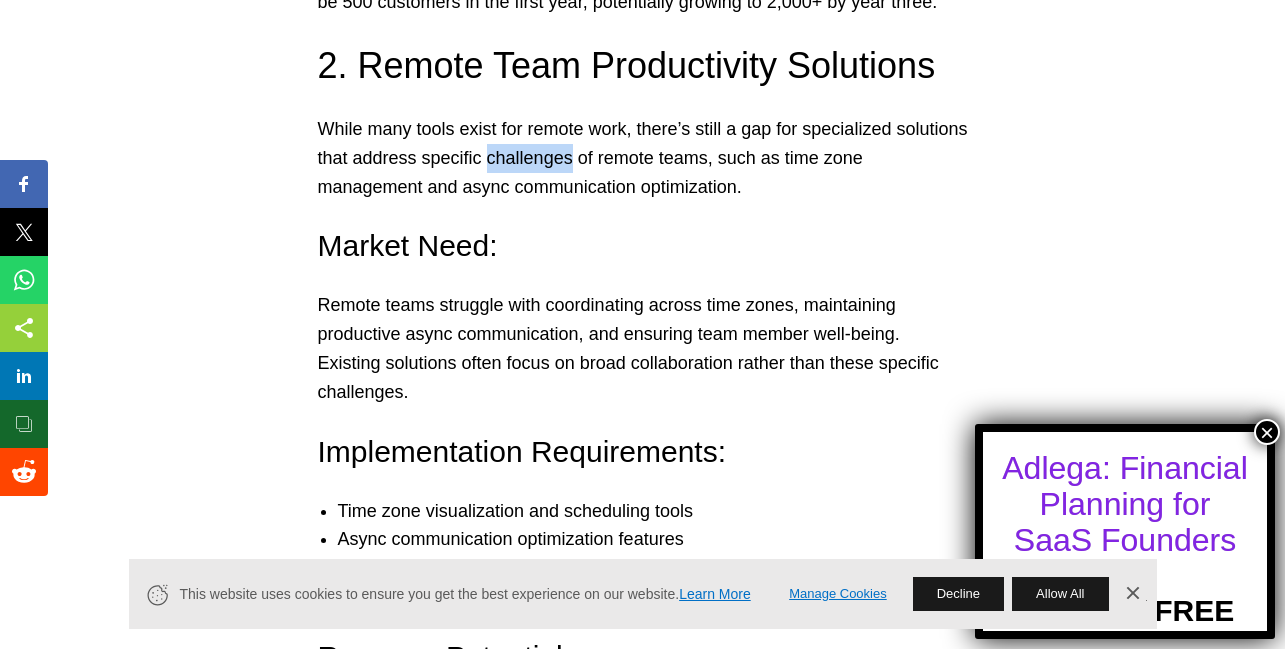 scroll, scrollTop: 3423, scrollLeft: 0, axis: vertical 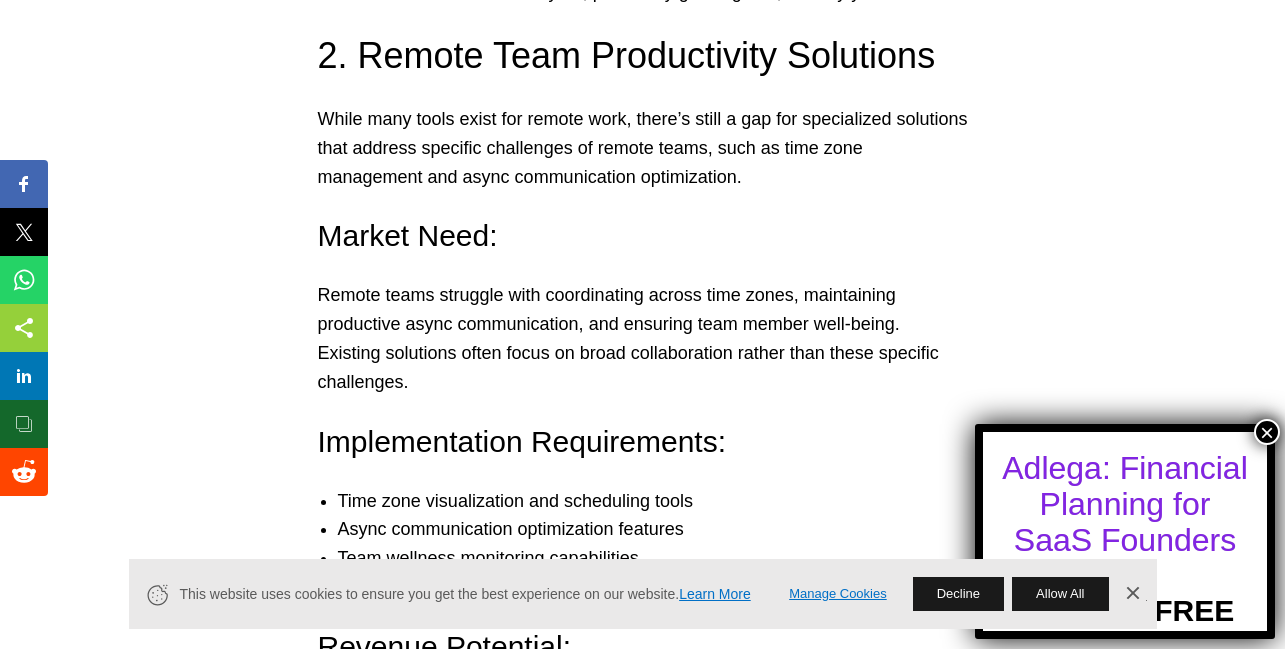 click on "Remote teams struggle with coordinating across time zones, maintaining productive async communication, and ensuring team member well-being. Existing solutions often focus on broad collaboration rather than these specific challenges." at bounding box center (643, 338) 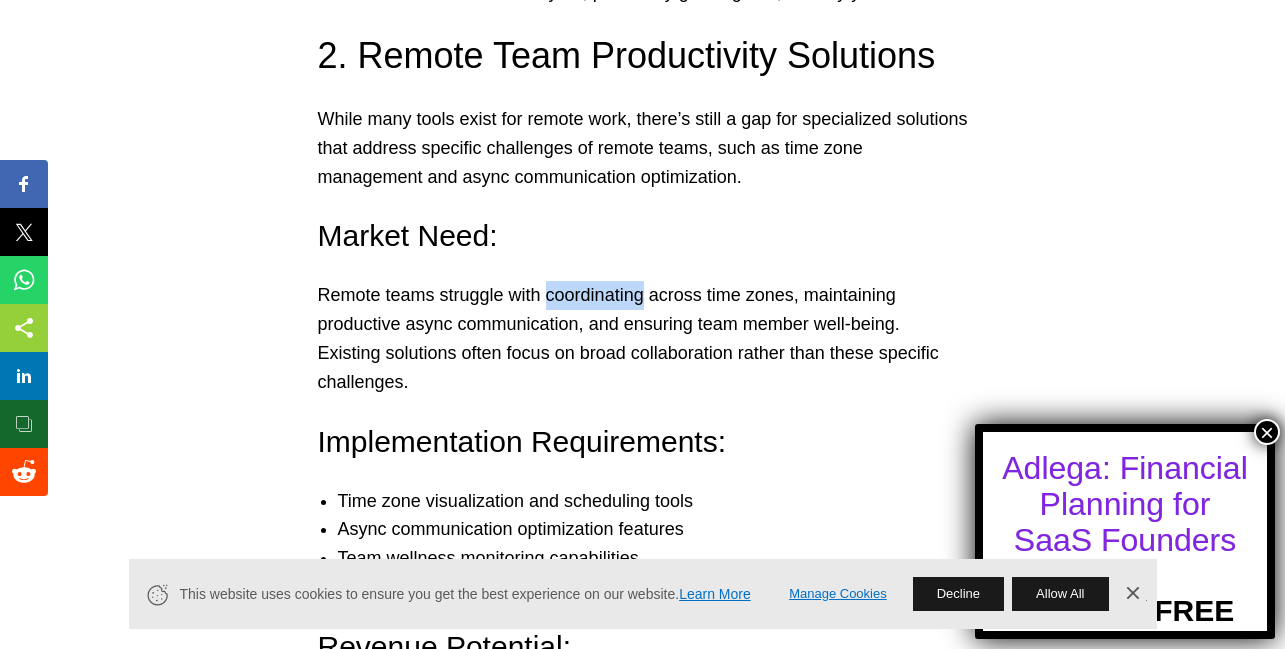 click on "Remote teams struggle with coordinating across time zones, maintaining productive async communication, and ensuring team member well-being. Existing solutions often focus on broad collaboration rather than these specific challenges." at bounding box center [643, 338] 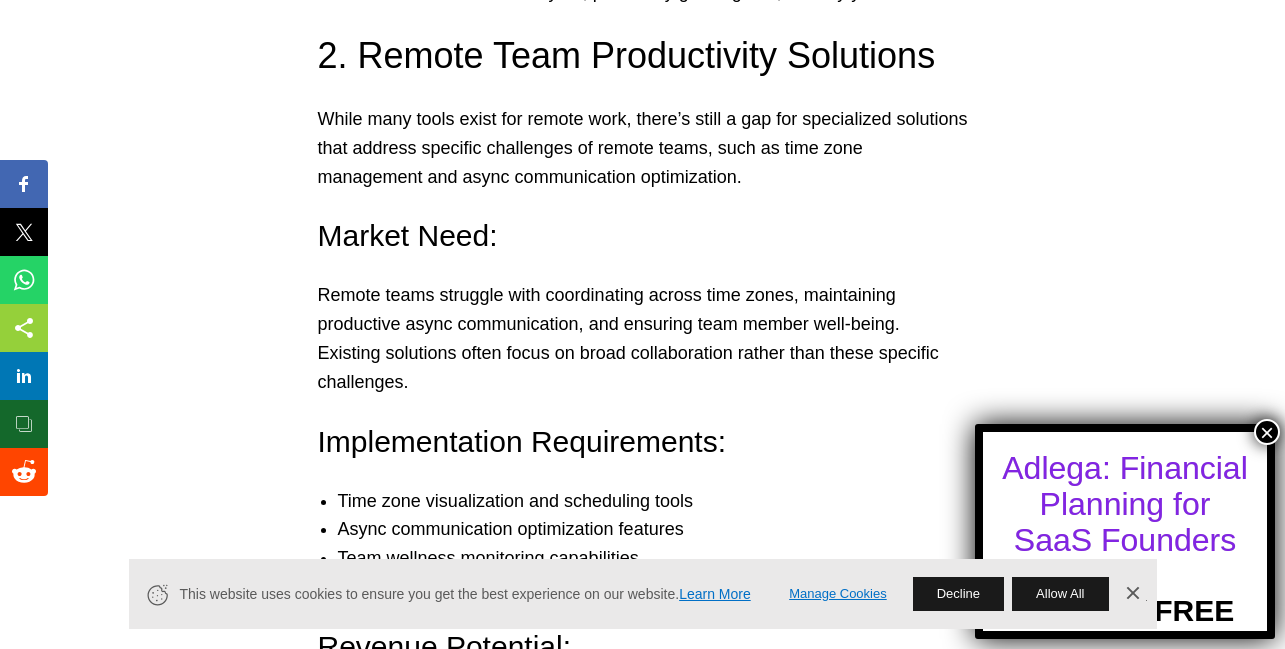 click on "Remote teams struggle with coordinating across time zones, maintaining productive async communication, and ensuring team member well-being. Existing solutions often focus on broad collaboration rather than these specific challenges." at bounding box center [643, 338] 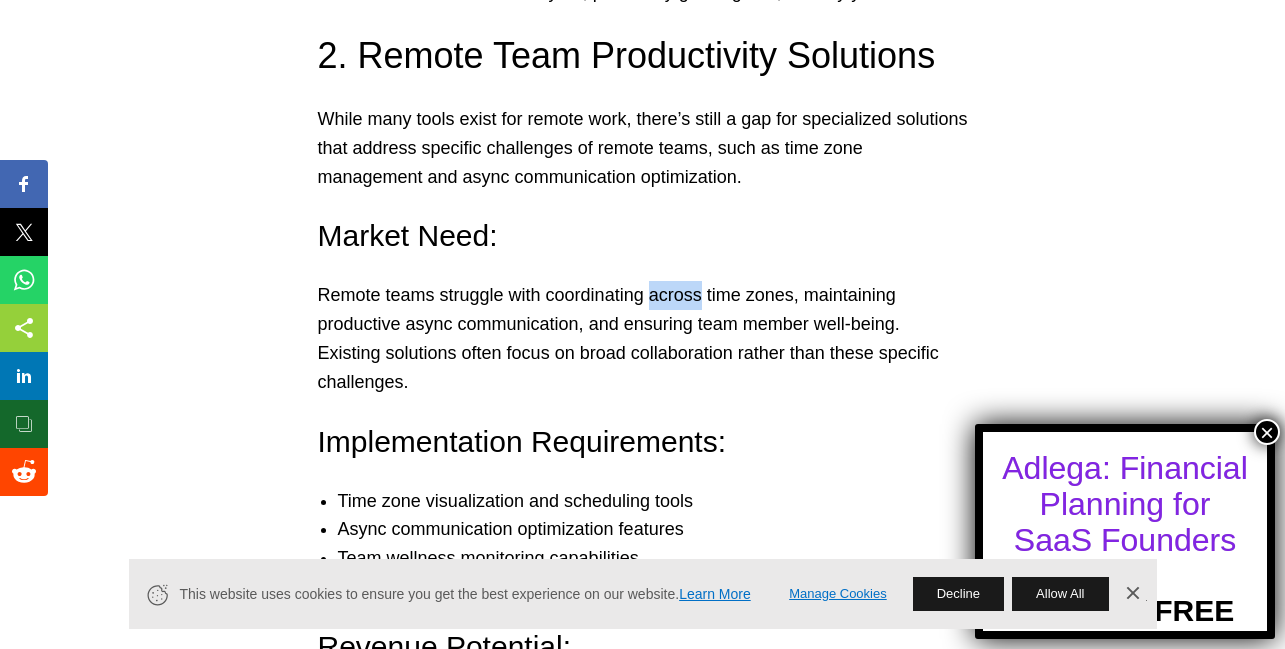 click on "Remote teams struggle with coordinating across time zones, maintaining productive async communication, and ensuring team member well-being. Existing solutions often focus on broad collaboration rather than these specific challenges." at bounding box center (643, 338) 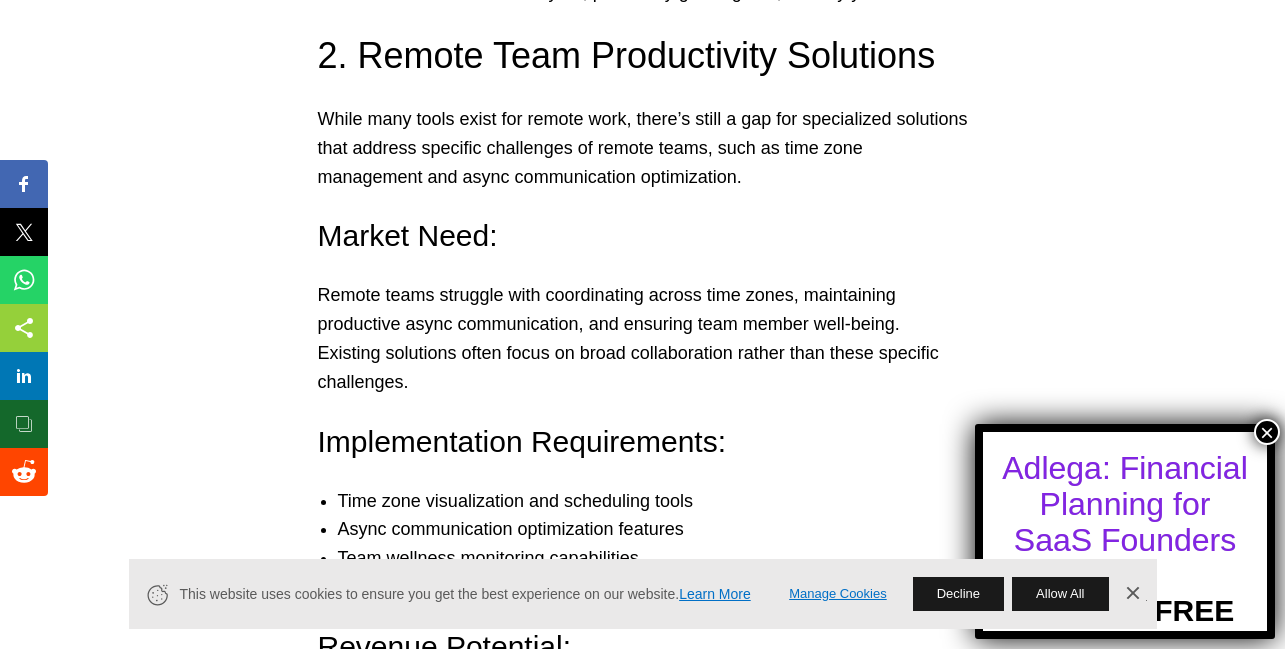 click on "Remote teams struggle with coordinating across time zones, maintaining productive async communication, and ensuring team member well-being. Existing solutions often focus on broad collaboration rather than these specific challenges." at bounding box center (643, 338) 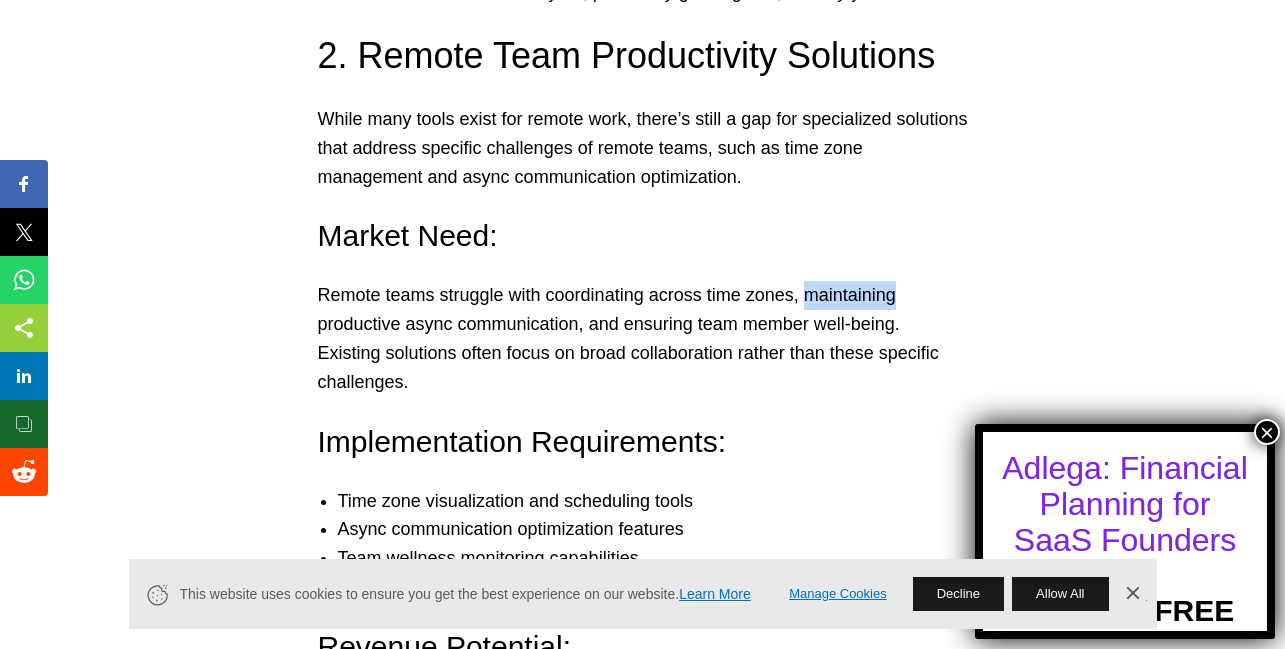 click on "Remote teams struggle with coordinating across time zones, maintaining productive async communication, and ensuring team member well-being. Existing solutions often focus on broad collaboration rather than these specific challenges." at bounding box center (643, 338) 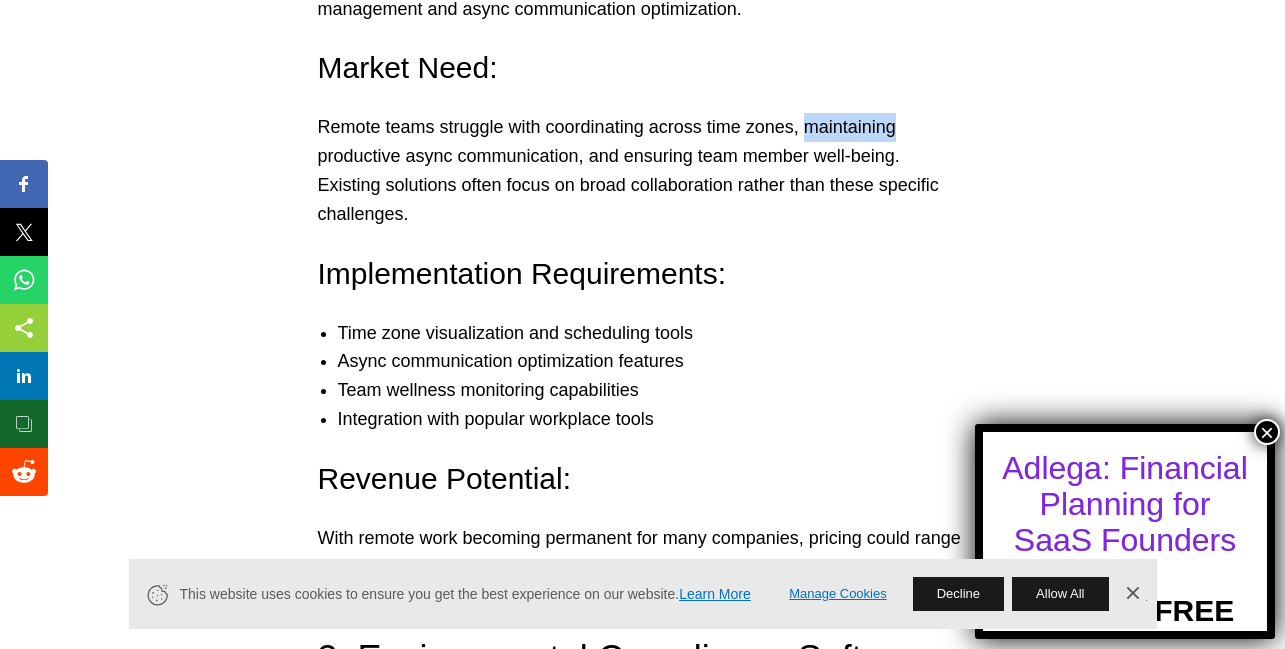 scroll, scrollTop: 3597, scrollLeft: 0, axis: vertical 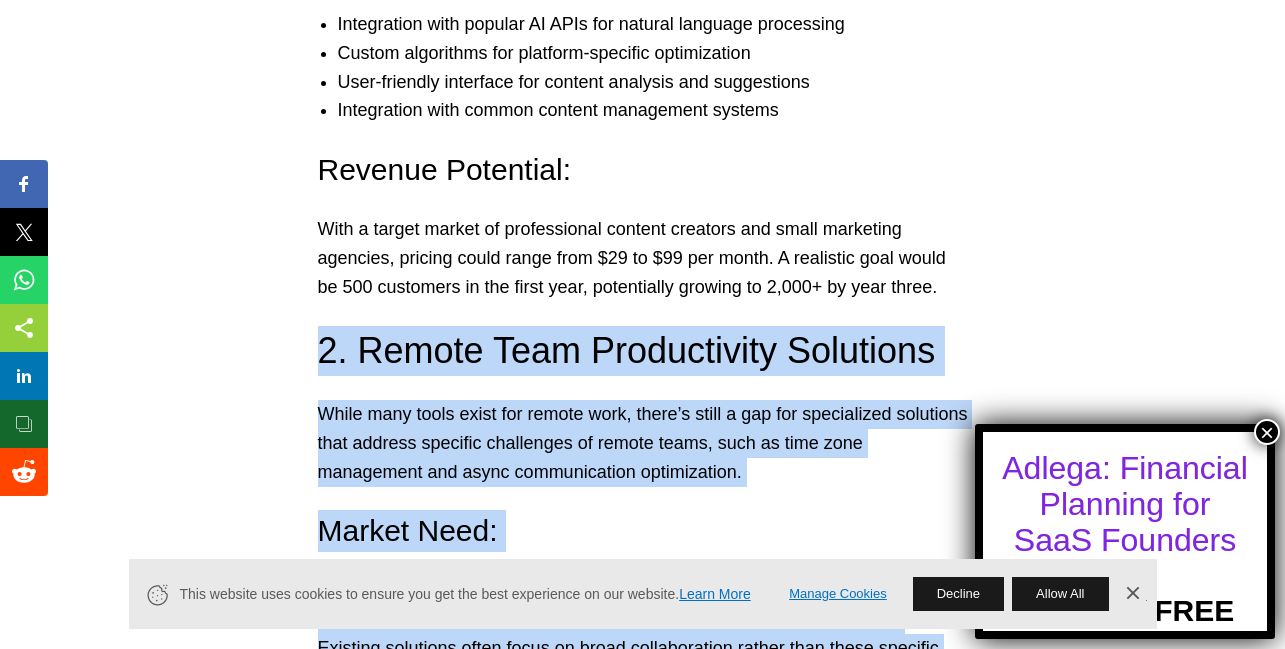 drag, startPoint x: 666, startPoint y: 421, endPoint x: 298, endPoint y: 358, distance: 373.35373 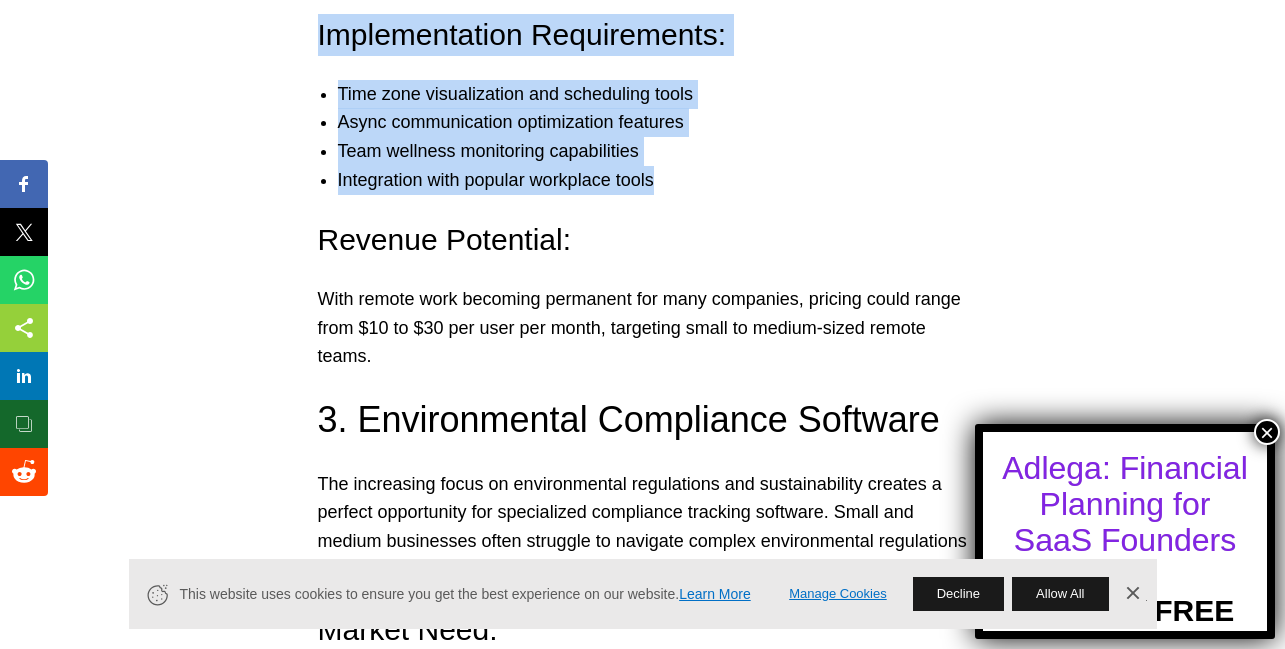 scroll, scrollTop: 3828, scrollLeft: 0, axis: vertical 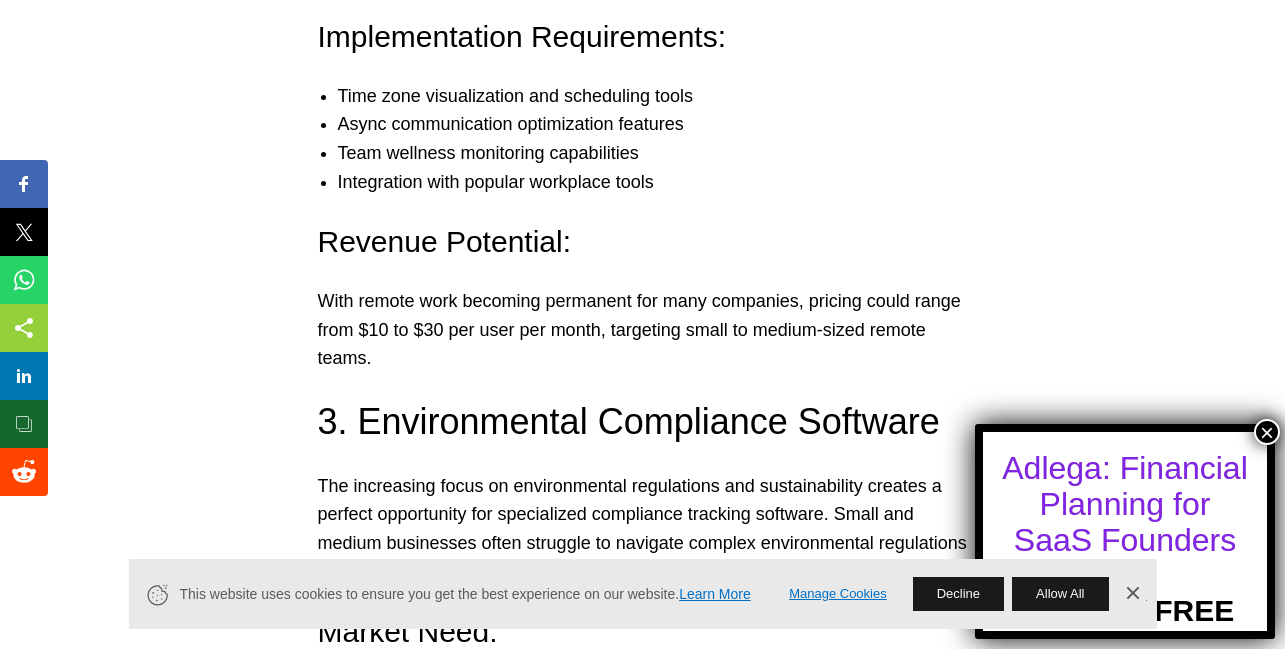 click on "With remote work becoming permanent for many companies, pricing could range from $10 to $30 per user per month, targeting small to medium-sized remote teams." at bounding box center [643, 330] 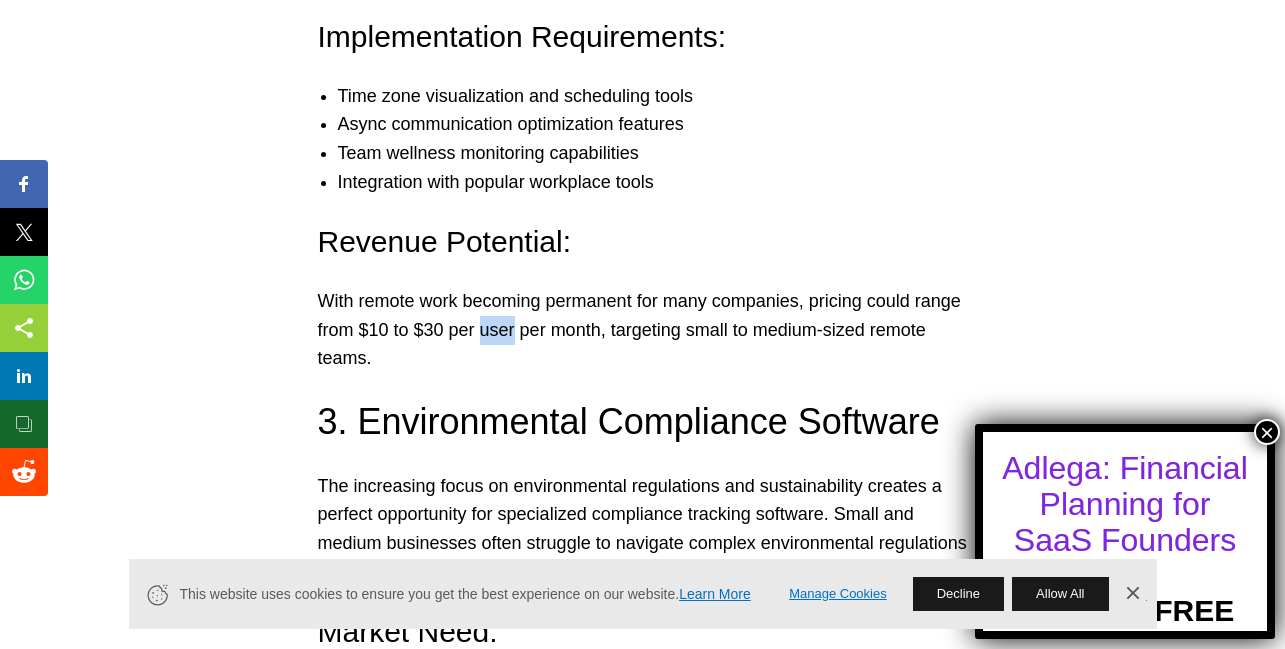 click on "With remote work becoming permanent for many companies, pricing could range from $10 to $30 per user per month, targeting small to medium-sized remote teams." at bounding box center [643, 330] 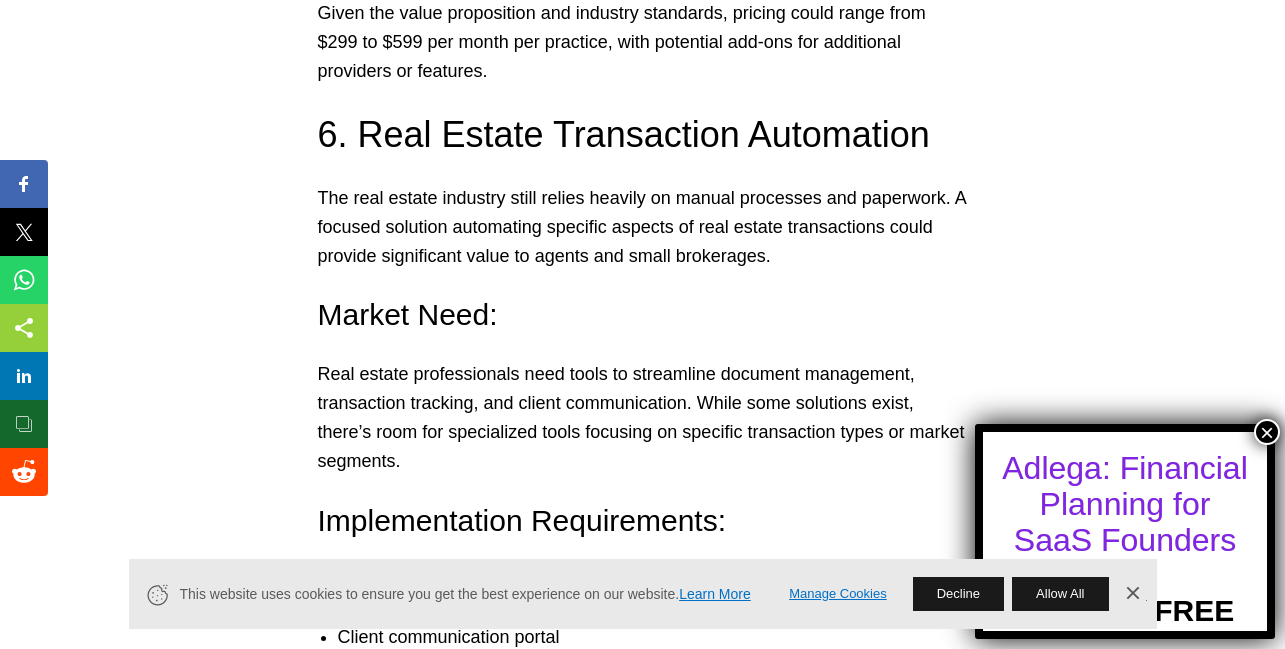 scroll, scrollTop: 6634, scrollLeft: 0, axis: vertical 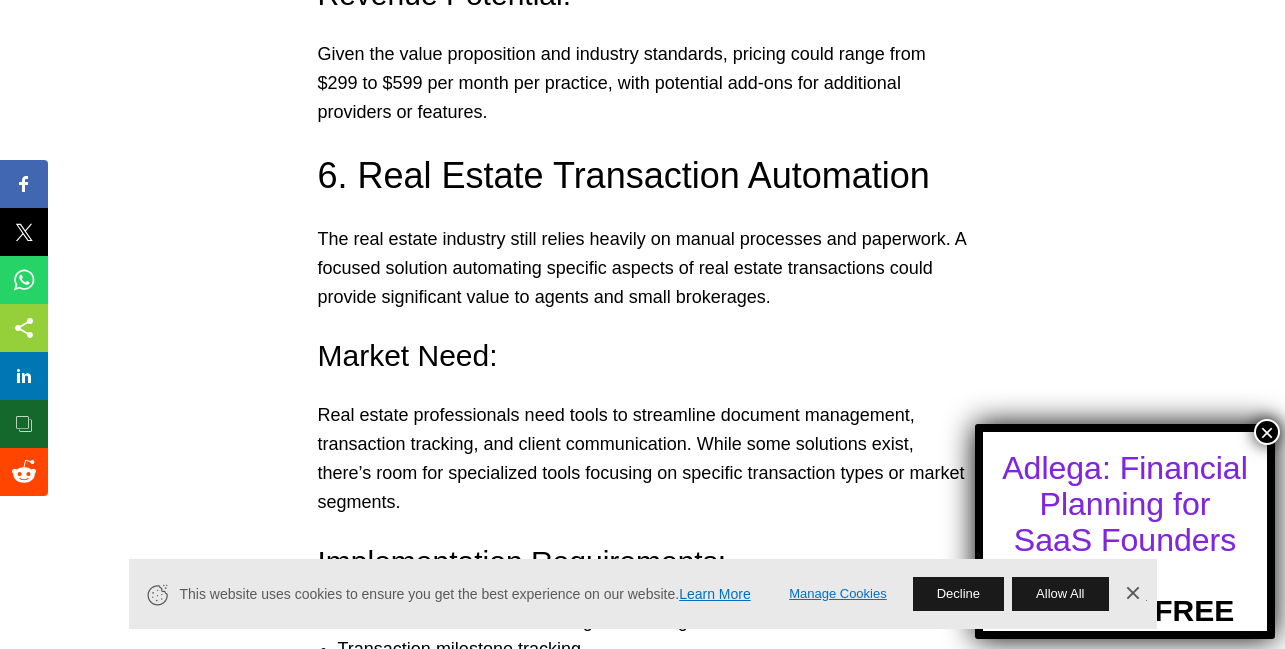 click on "The real estate industry still relies heavily on manual processes and paperwork. A focused solution automating specific aspects of real estate transactions could provide significant value to agents and small brokerages." at bounding box center [643, 268] 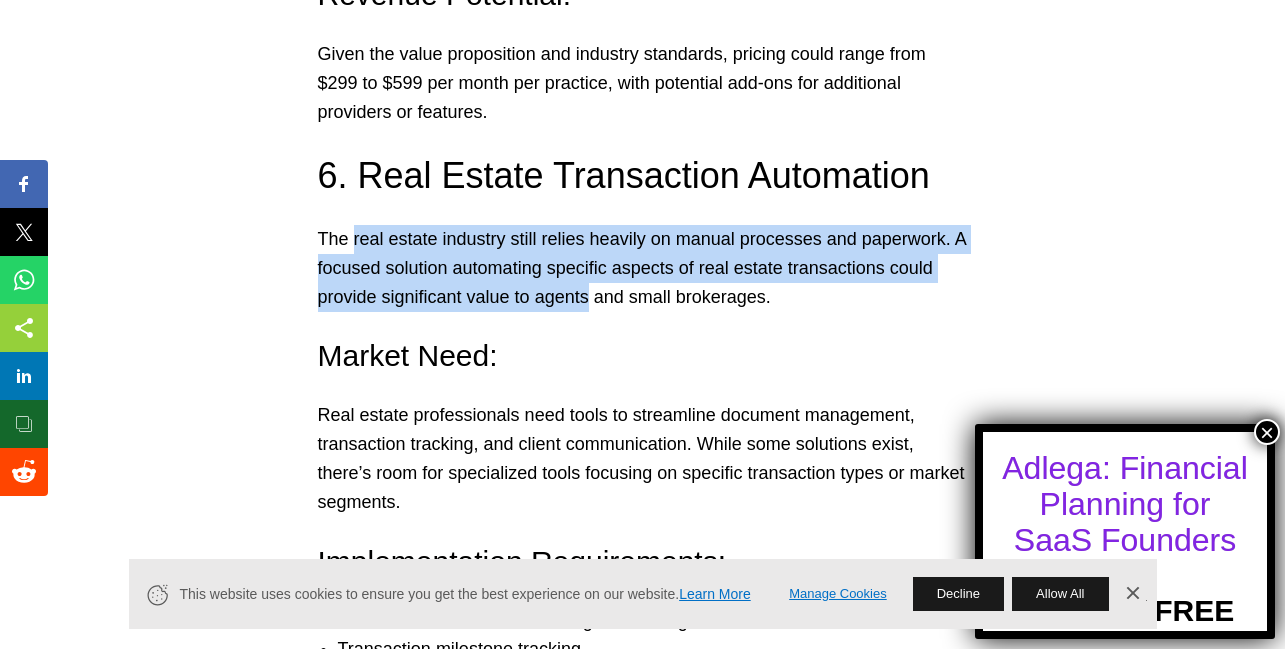 drag, startPoint x: 574, startPoint y: 331, endPoint x: 350, endPoint y: 259, distance: 235.28706 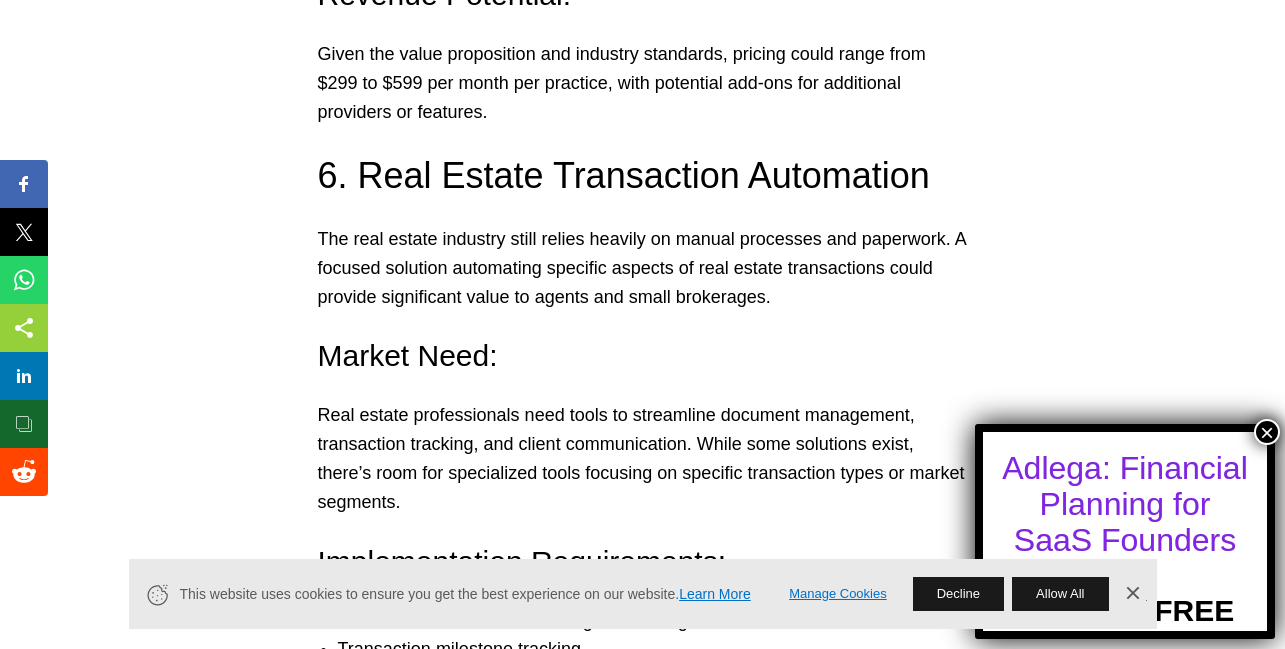 click on "Market Need:" at bounding box center (643, 356) 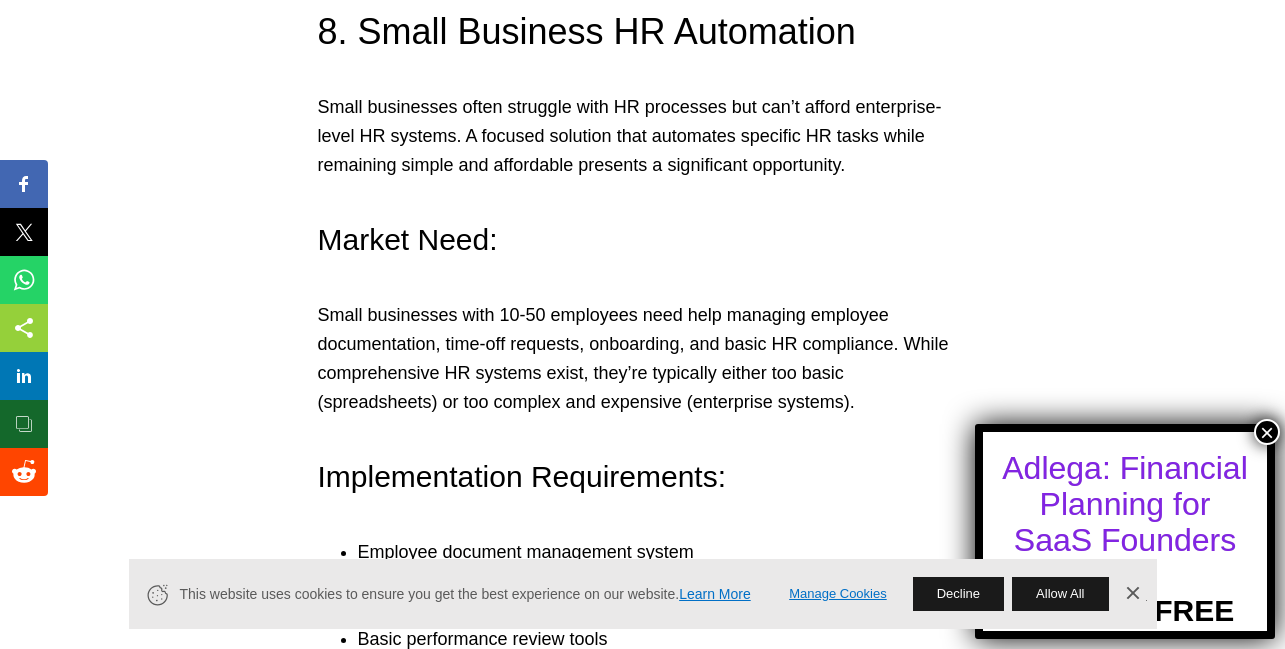 scroll, scrollTop: 8370, scrollLeft: 0, axis: vertical 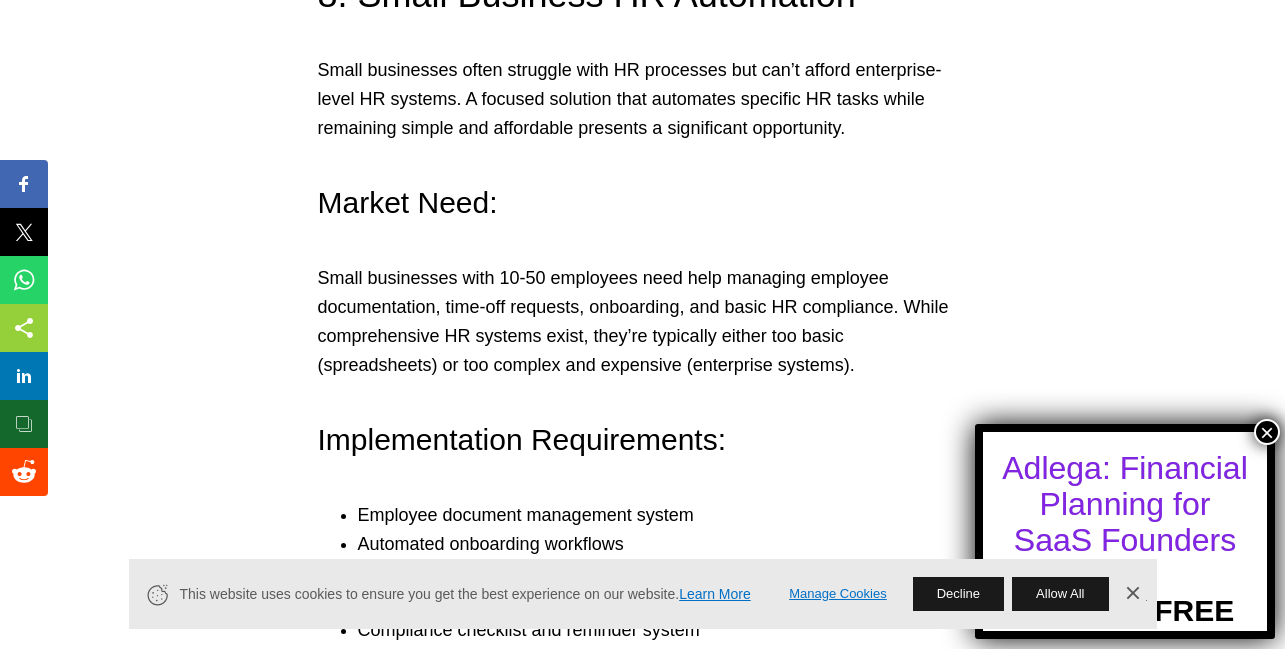 click on "Small businesses with 10-50 employees need help managing employee documentation, time-off requests, onboarding, and basic HR compliance. While comprehensive HR systems exist, they’re typically either too basic (spreadsheets) or too complex and expensive (enterprise systems)." at bounding box center (643, 321) 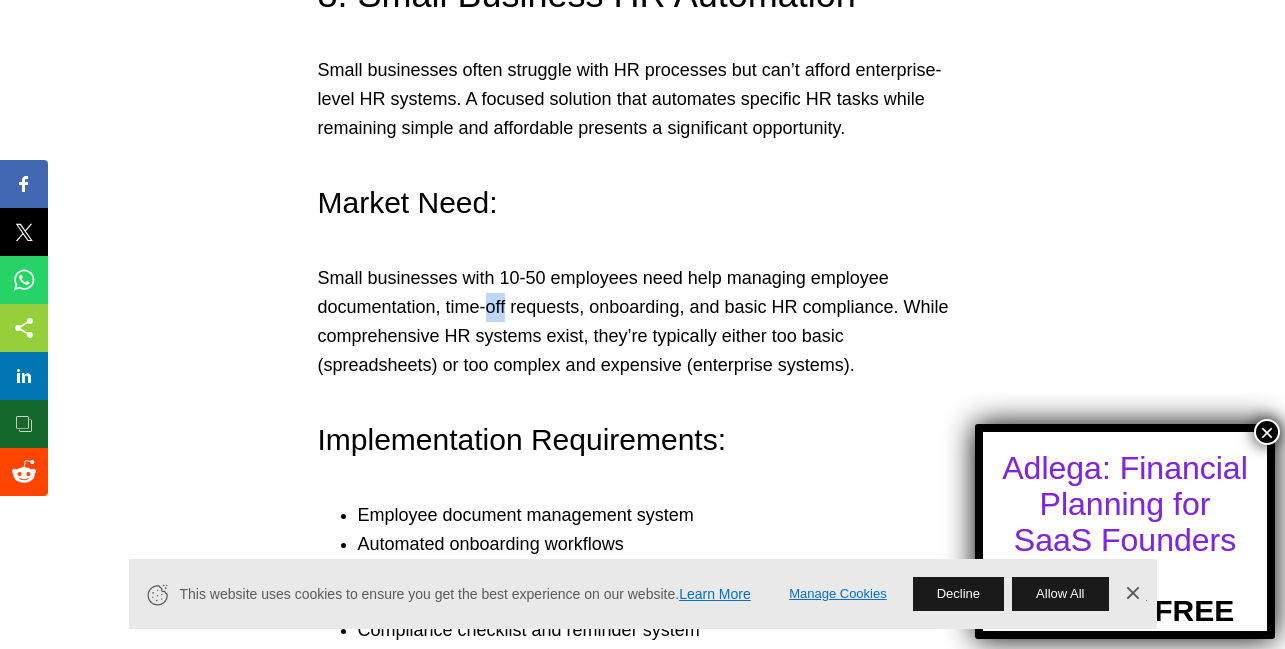 click on "Small businesses with 10-50 employees need help managing employee documentation, time-off requests, onboarding, and basic HR compliance. While comprehensive HR systems exist, they’re typically either too basic (spreadsheets) or too complex and expensive (enterprise systems)." at bounding box center (643, 321) 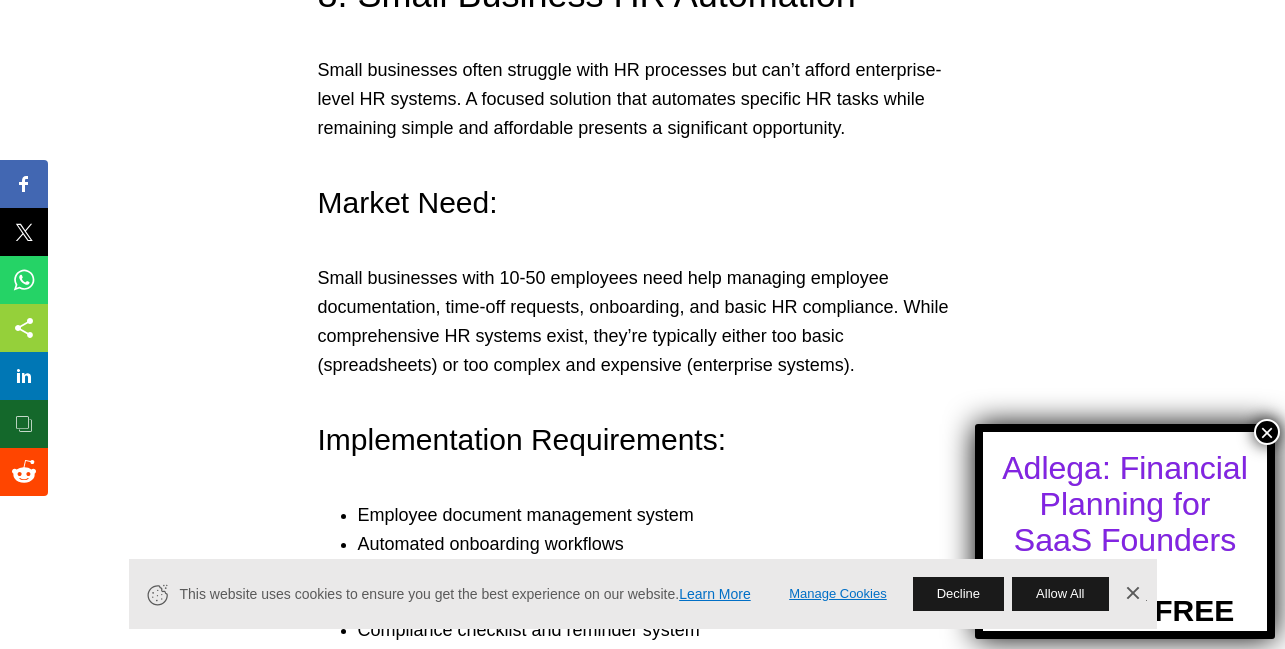 click on "Small businesses with 10-50 employees need help managing employee documentation, time-off requests, onboarding, and basic HR compliance. While comprehensive HR systems exist, they’re typically either too basic (spreadsheets) or too complex and expensive (enterprise systems)." at bounding box center (643, 321) 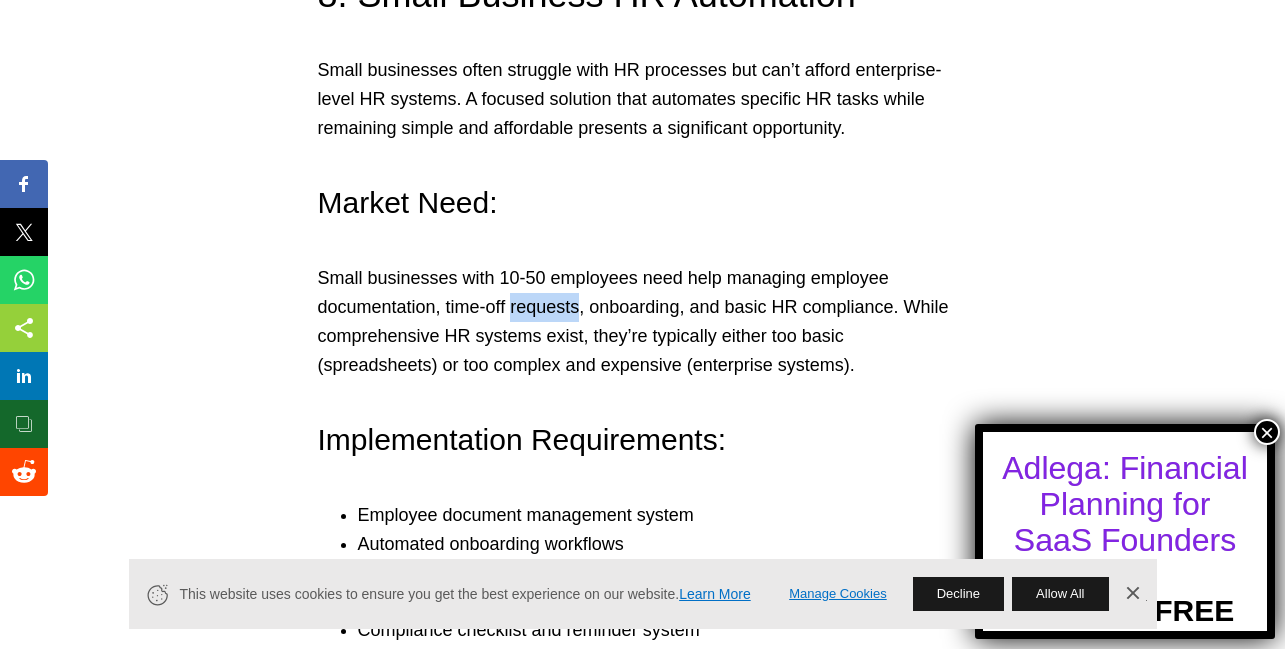 click on "Small businesses with 10-50 employees need help managing employee documentation, time-off requests, onboarding, and basic HR compliance. While comprehensive HR systems exist, they’re typically either too basic (spreadsheets) or too complex and expensive (enterprise systems)." at bounding box center [643, 321] 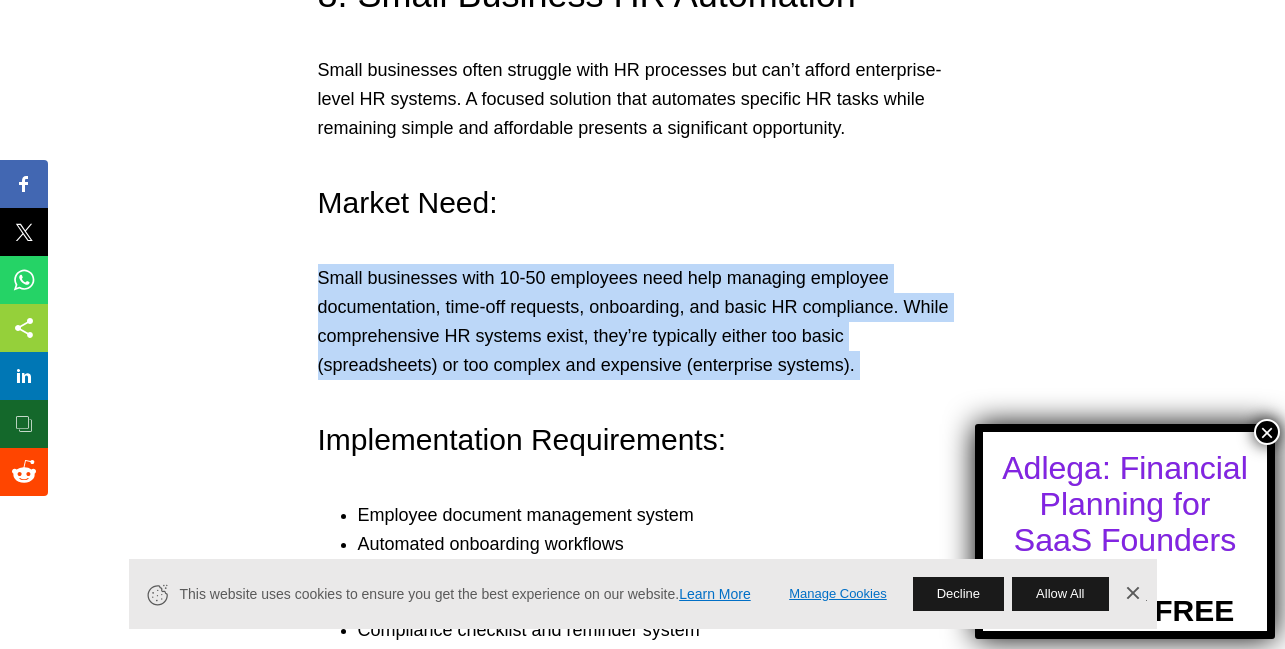 click on "Small businesses with 10-50 employees need help managing employee documentation, time-off requests, onboarding, and basic HR compliance. While comprehensive HR systems exist, they’re typically either too basic (spreadsheets) or too complex and expensive (enterprise systems)." at bounding box center [643, 321] 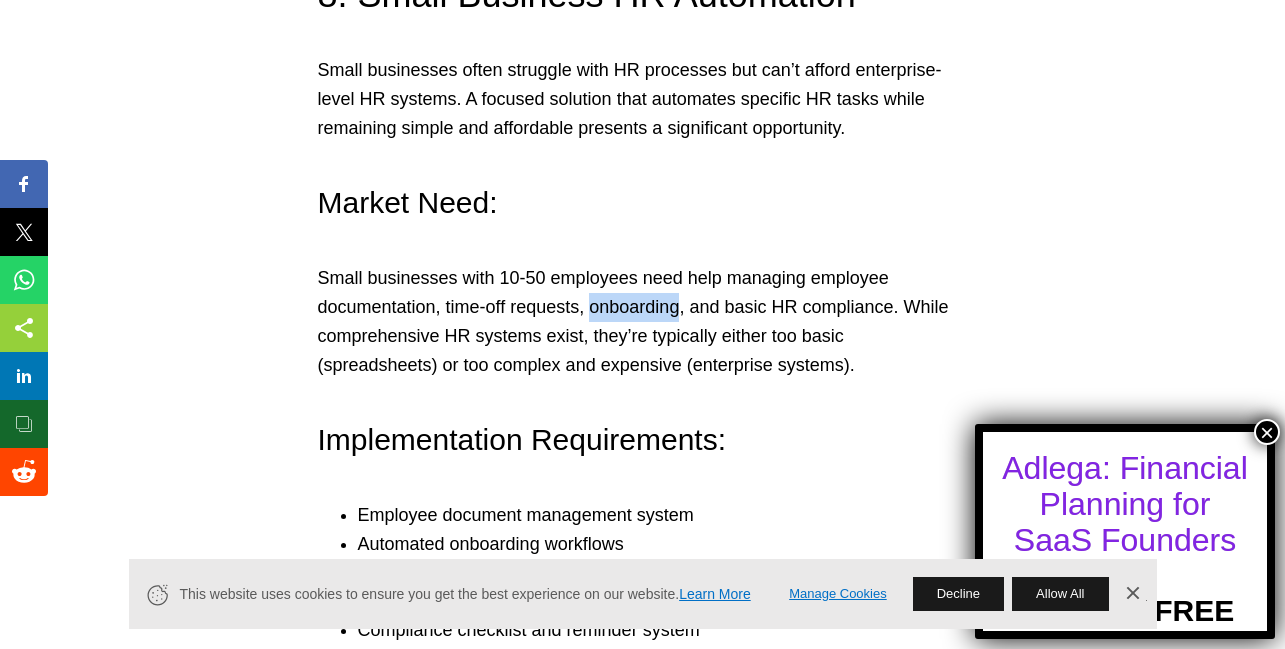 click on "Small businesses with 10-50 employees need help managing employee documentation, time-off requests, onboarding, and basic HR compliance. While comprehensive HR systems exist, they’re typically either too basic (spreadsheets) or too complex and expensive (enterprise systems)." at bounding box center [643, 321] 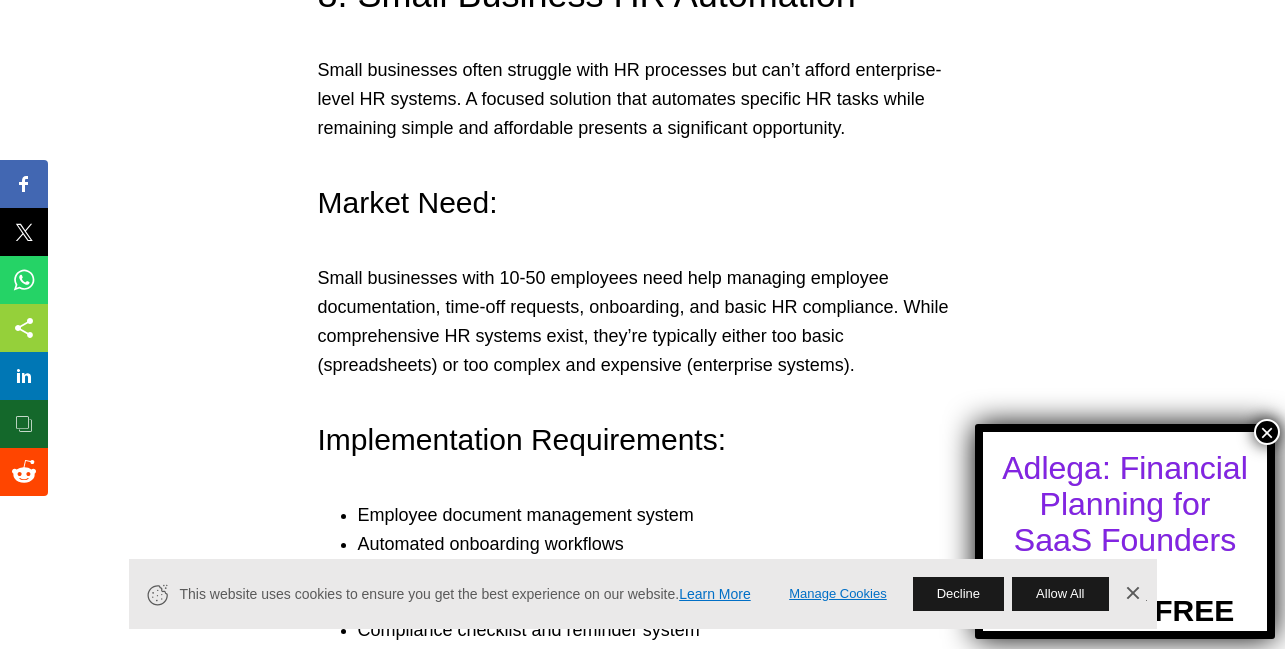 click on "Small businesses with 10-50 employees need help managing employee documentation, time-off requests, onboarding, and basic HR compliance. While comprehensive HR systems exist, they’re typically either too basic (spreadsheets) or too complex and expensive (enterprise systems)." at bounding box center (643, 321) 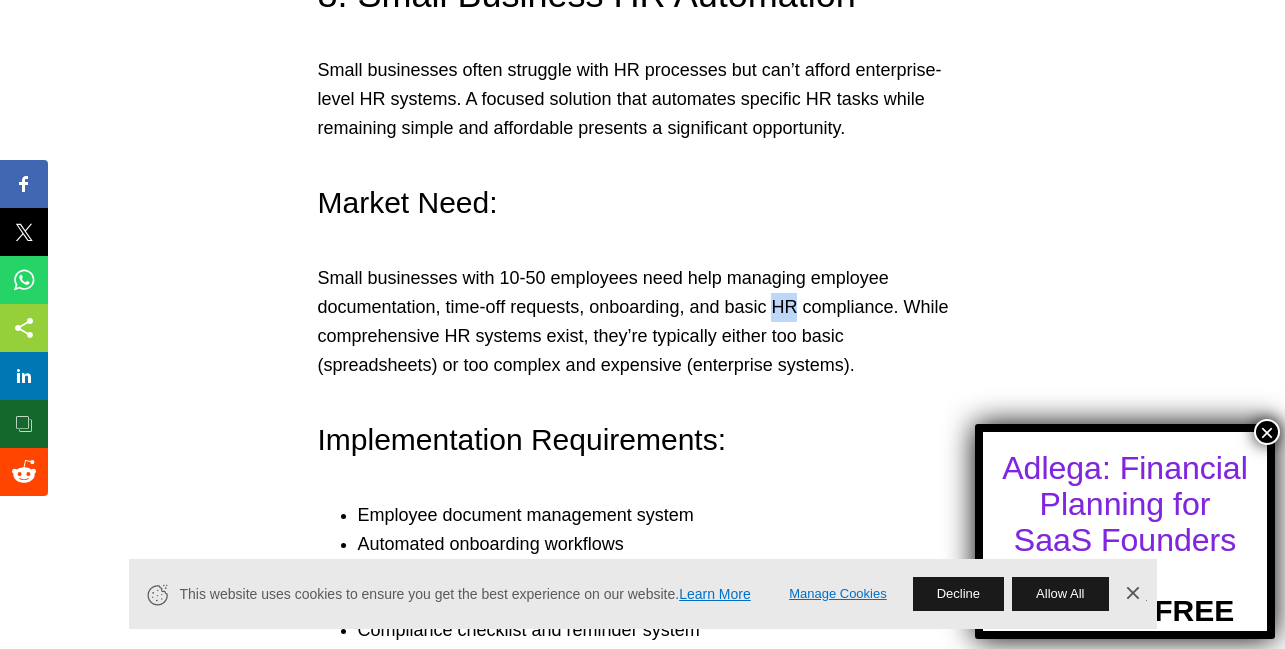 click on "Small businesses with 10-50 employees need help managing employee documentation, time-off requests, onboarding, and basic HR compliance. While comprehensive HR systems exist, they’re typically either too basic (spreadsheets) or too complex and expensive (enterprise systems)." at bounding box center [643, 321] 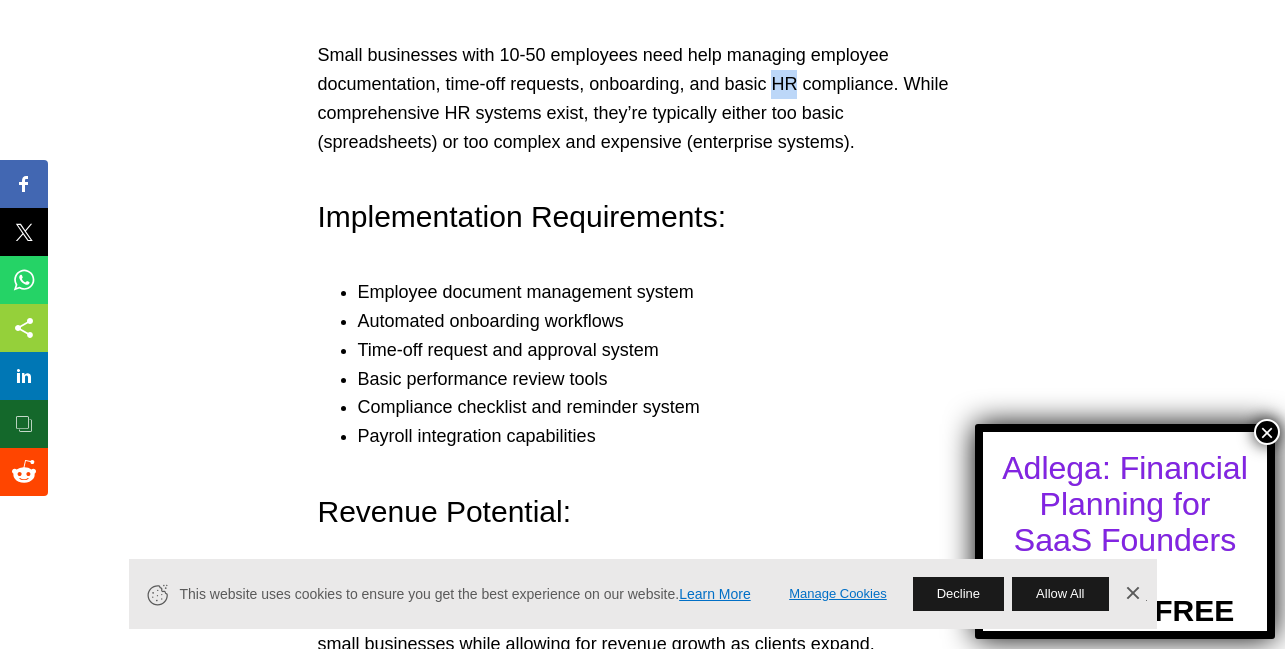 scroll, scrollTop: 8599, scrollLeft: 0, axis: vertical 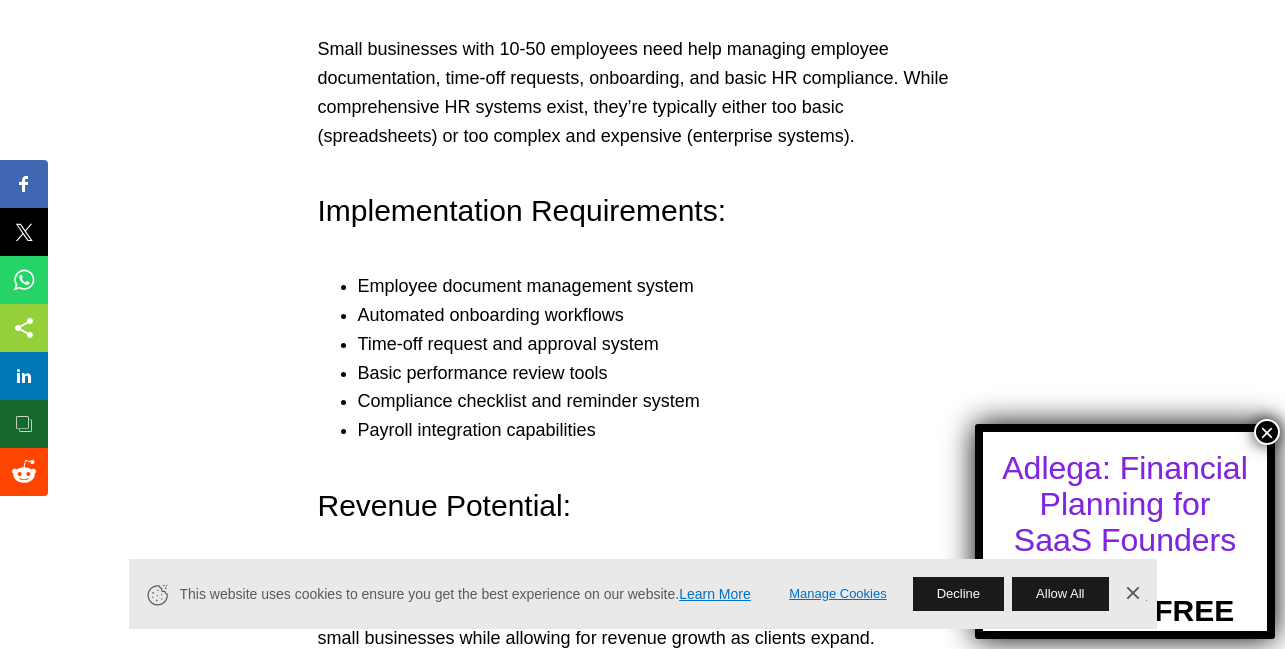 click on "Employee document management system" at bounding box center [663, 286] 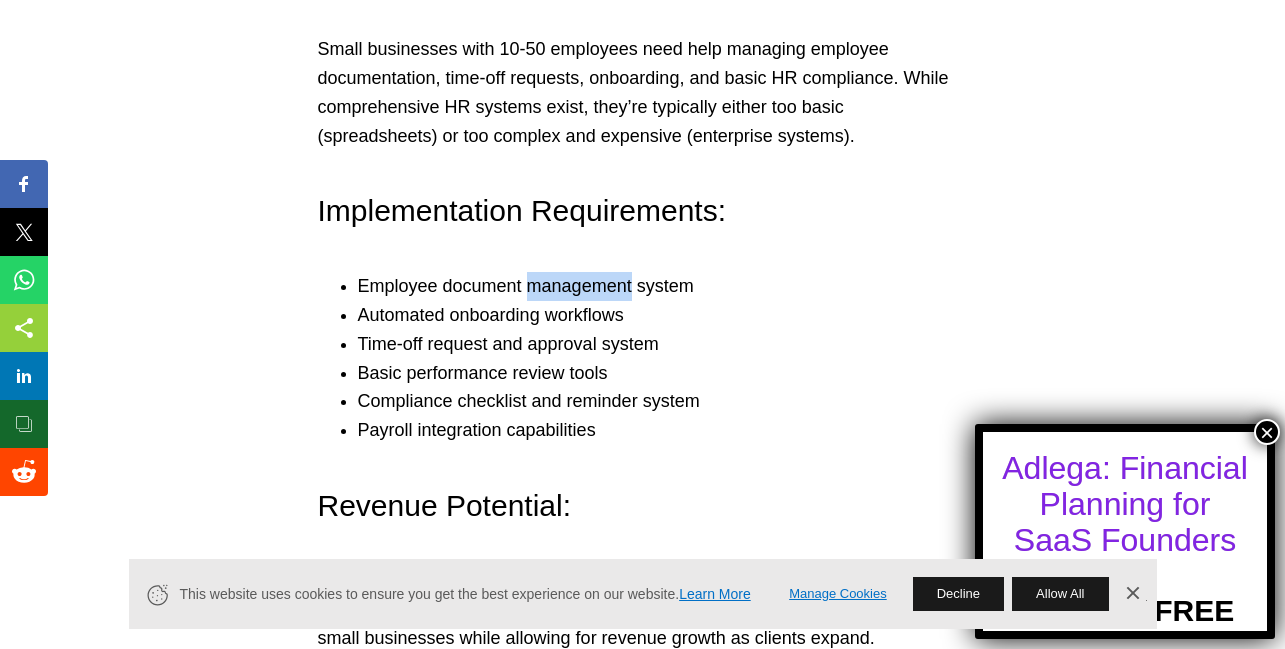 click on "Employee document management system" at bounding box center [663, 286] 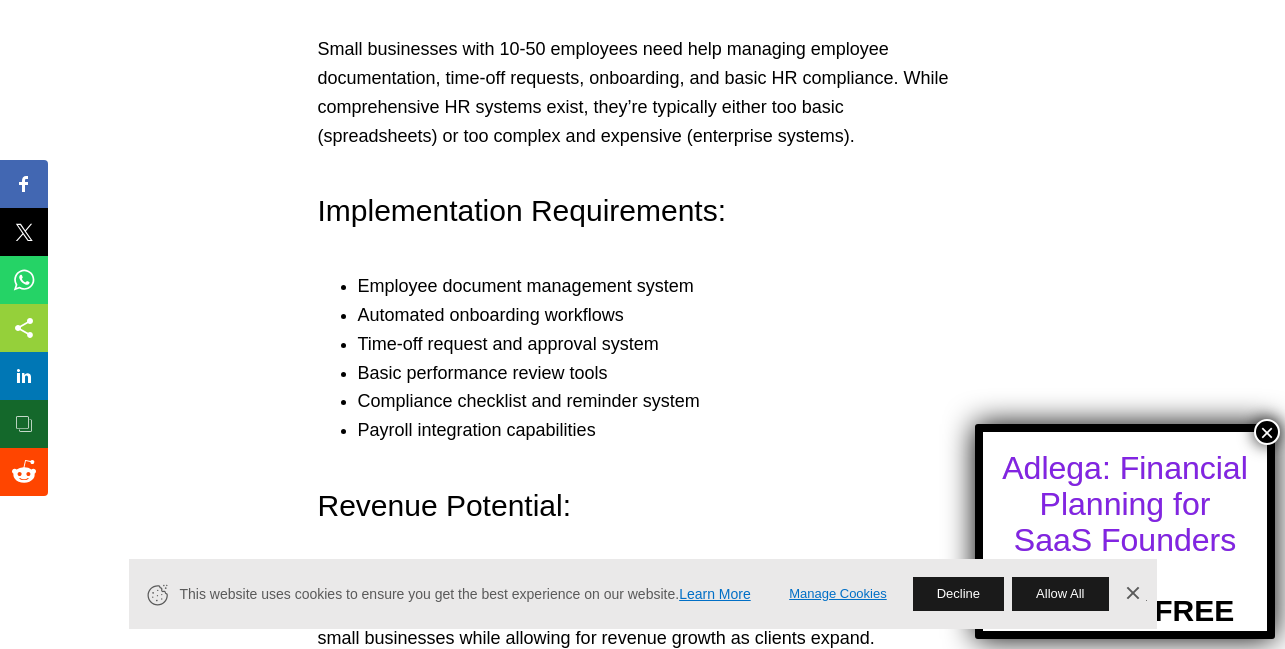 click on "Automated onboarding workflows" at bounding box center (663, 315) 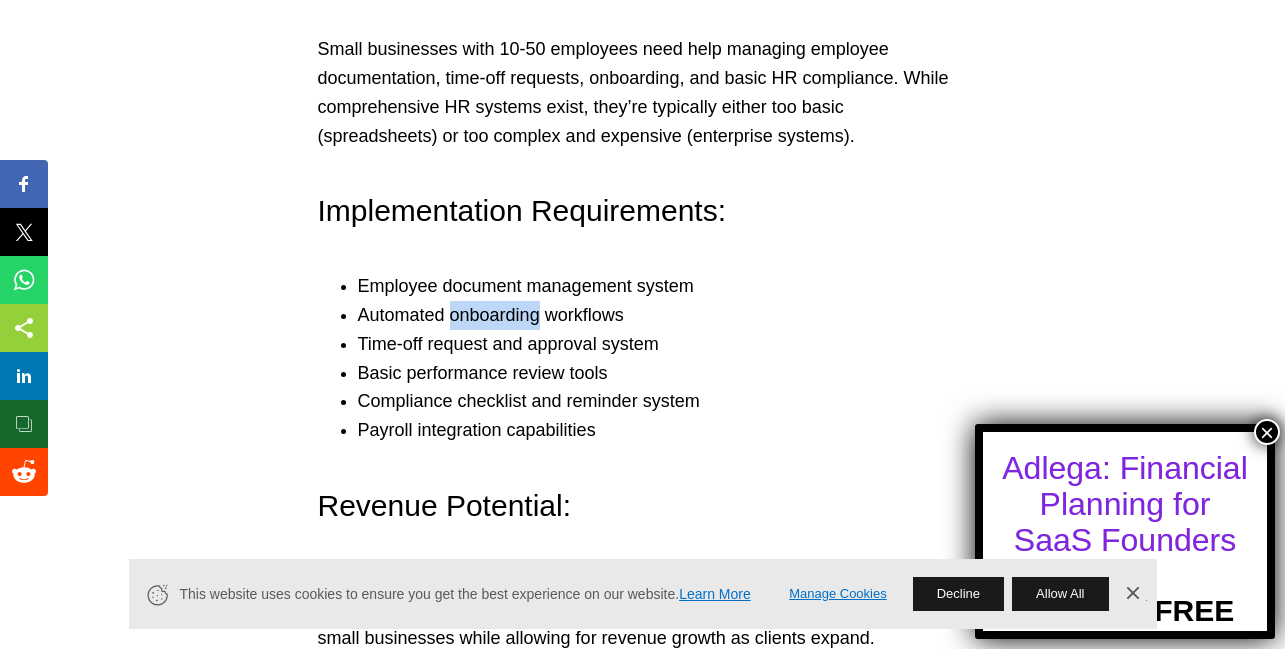 click on "Automated onboarding workflows" at bounding box center [663, 315] 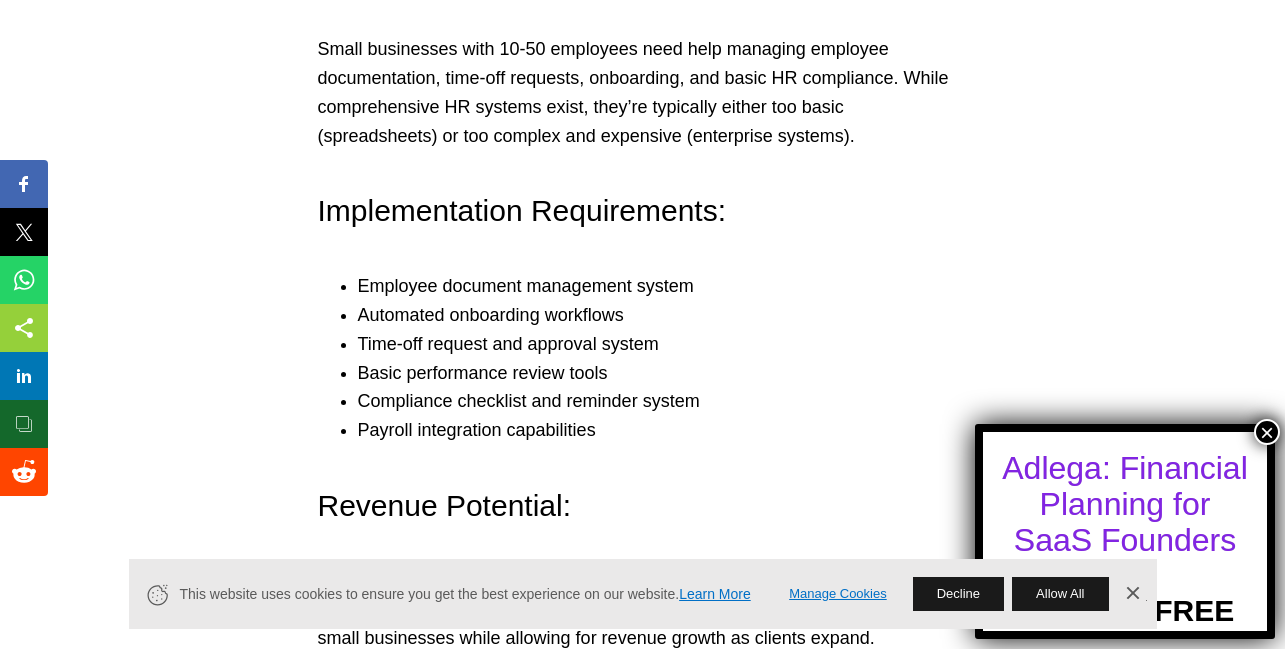 click on "Time-off request and approval system" at bounding box center [663, 344] 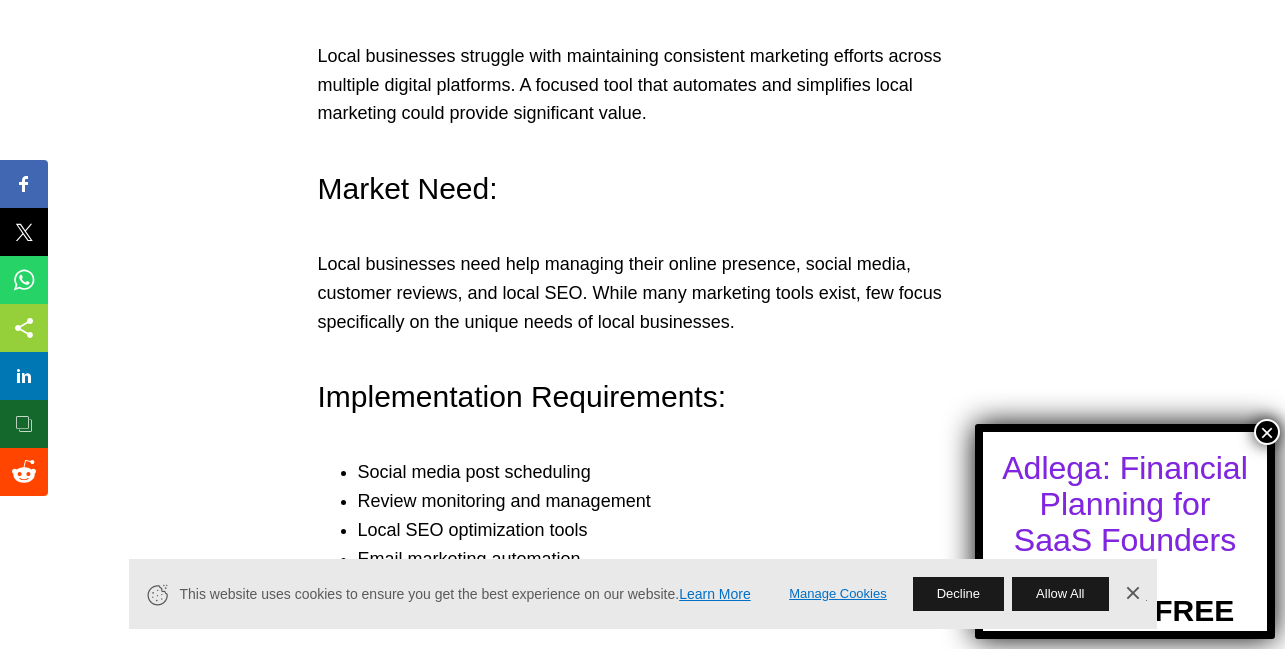 scroll, scrollTop: 10275, scrollLeft: 0, axis: vertical 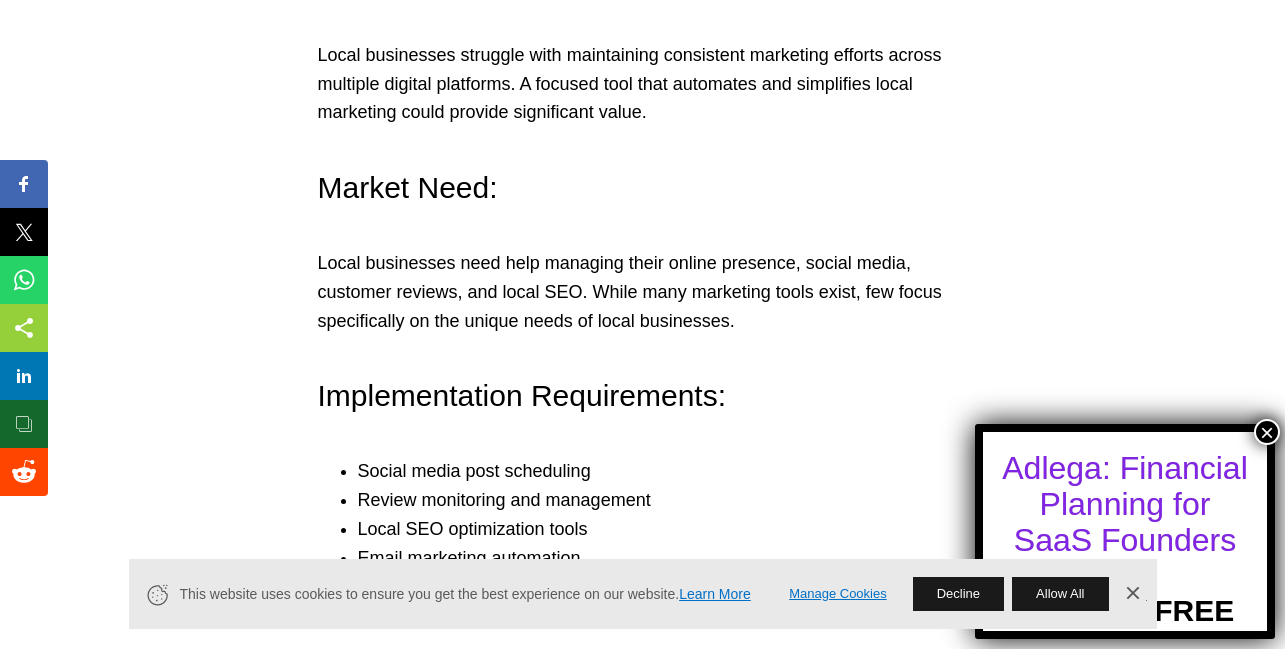 click on "Local businesses struggle with maintaining consistent marketing efforts across multiple digital platforms. A focused tool that automates and simplifies local marketing could provide significant value." at bounding box center [643, 84] 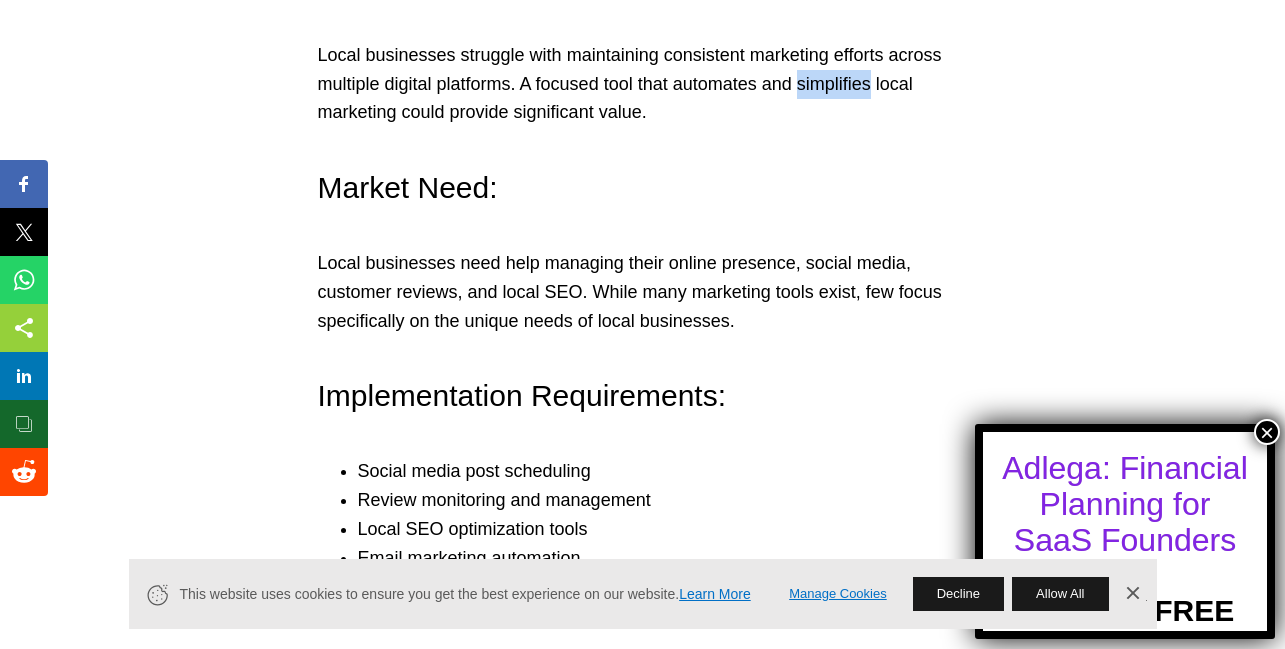 click on "Local businesses struggle with maintaining consistent marketing efforts across multiple digital platforms. A focused tool that automates and simplifies local marketing could provide significant value." at bounding box center [643, 84] 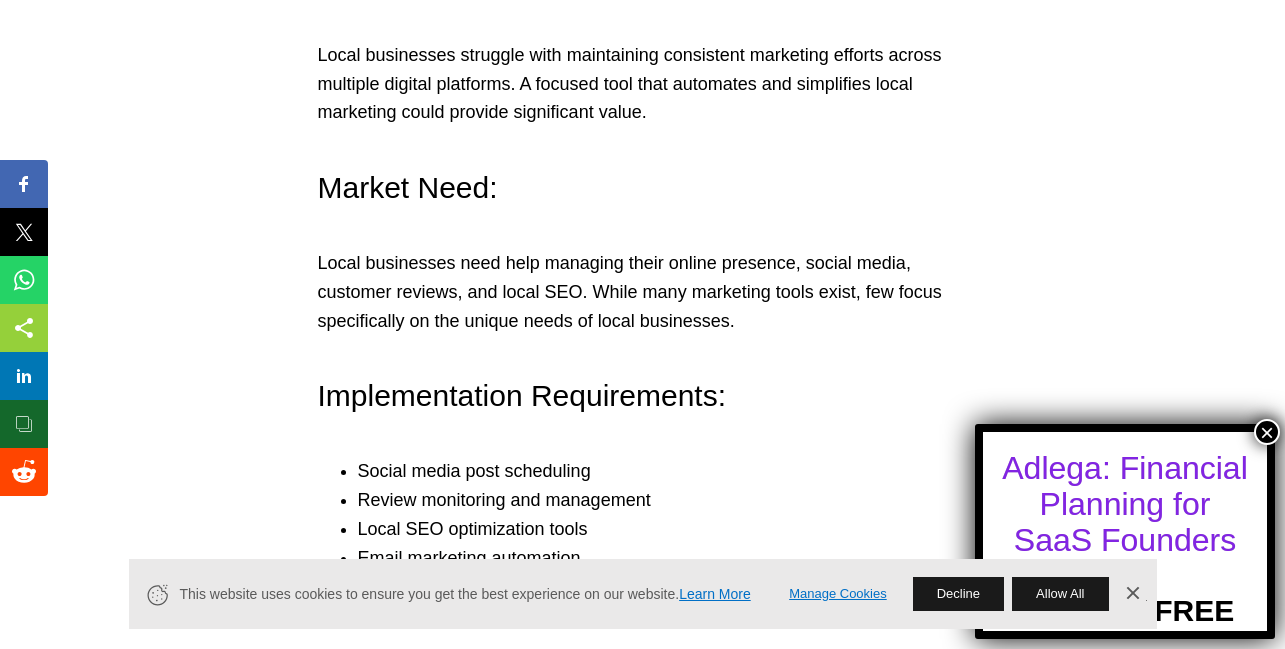 click on "Local businesses struggle with maintaining consistent marketing efforts across multiple digital platforms. A focused tool that automates and simplifies local marketing could provide significant value." at bounding box center (643, 84) 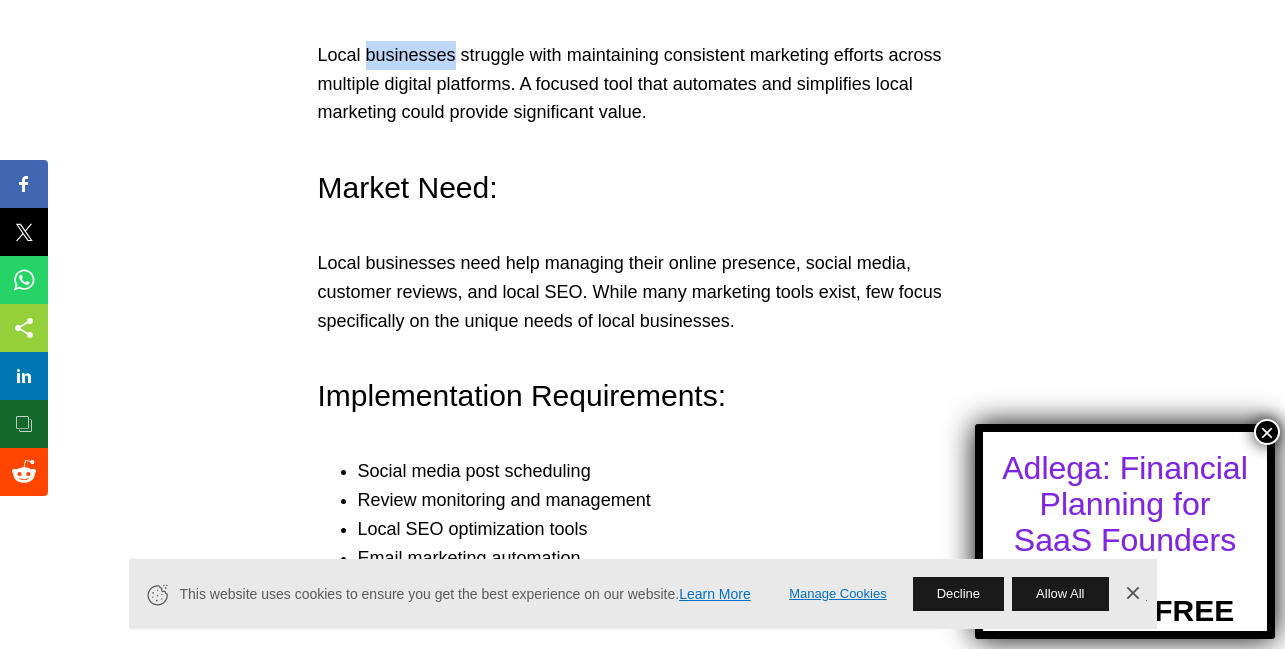 click on "Local businesses struggle with maintaining consistent marketing efforts across multiple digital platforms. A focused tool that automates and simplifies local marketing could provide significant value." at bounding box center [643, 84] 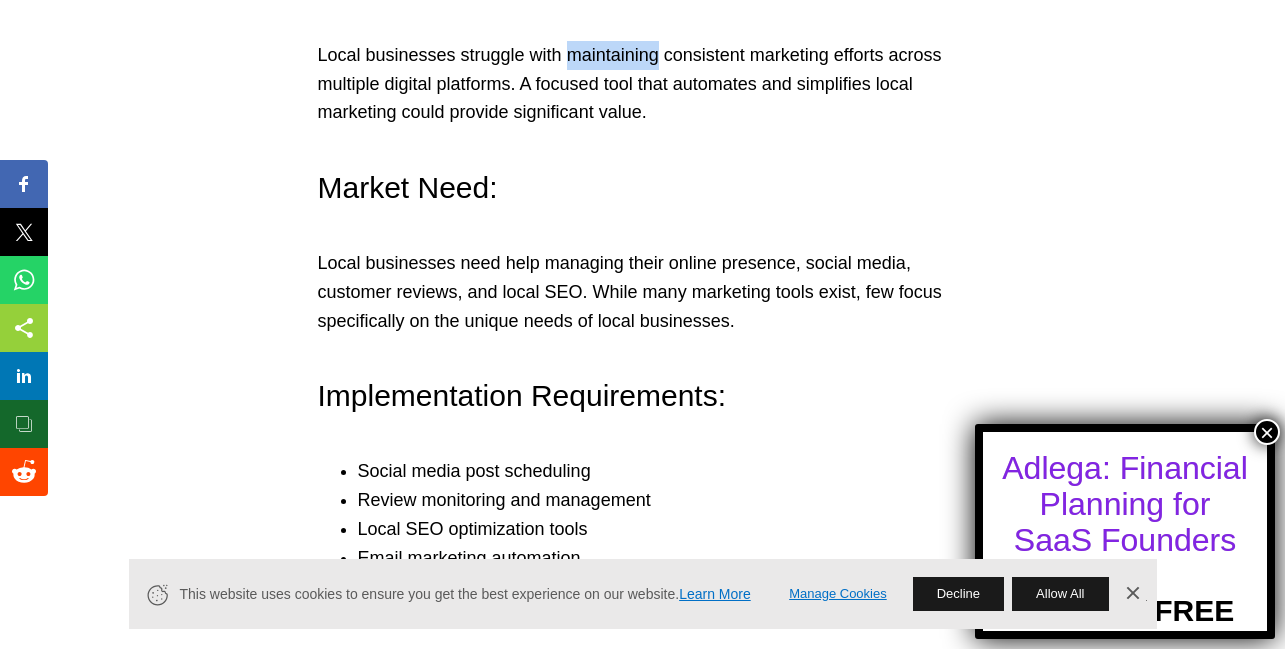 click on "Local businesses struggle with maintaining consistent marketing efforts across multiple digital platforms. A focused tool that automates and simplifies local marketing could provide significant value." at bounding box center (643, 84) 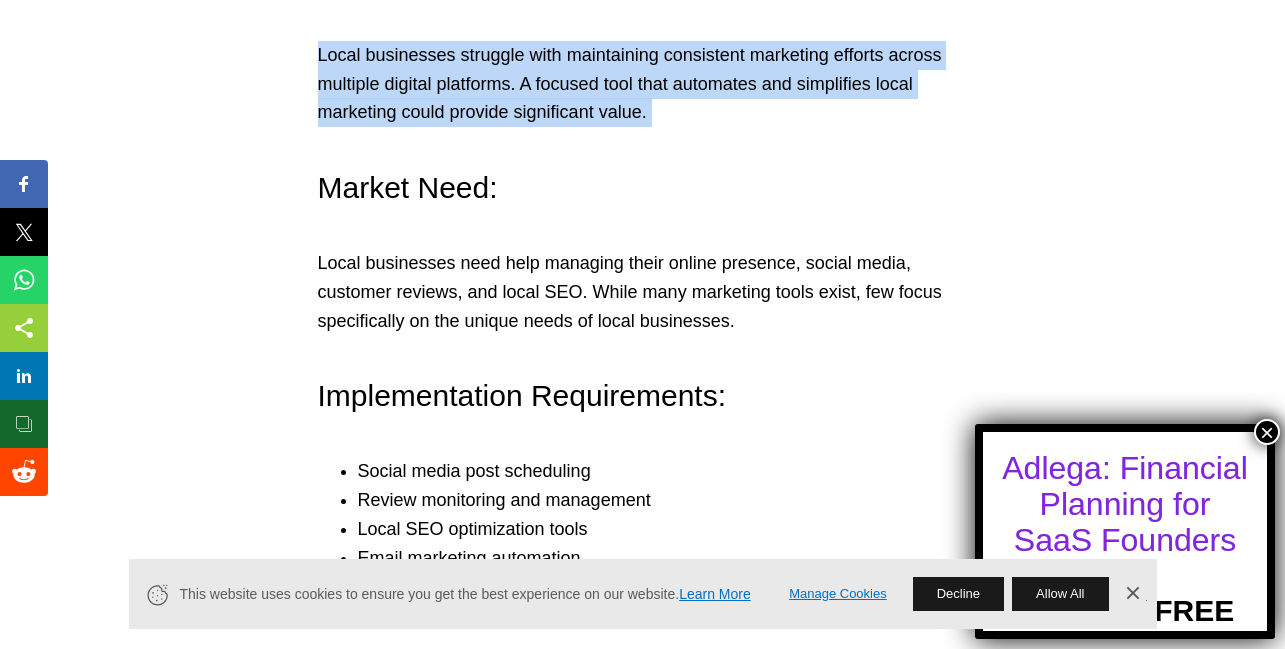 click on "Local businesses struggle with maintaining consistent marketing efforts across multiple digital platforms. A focused tool that automates and simplifies local marketing could provide significant value." at bounding box center [643, 84] 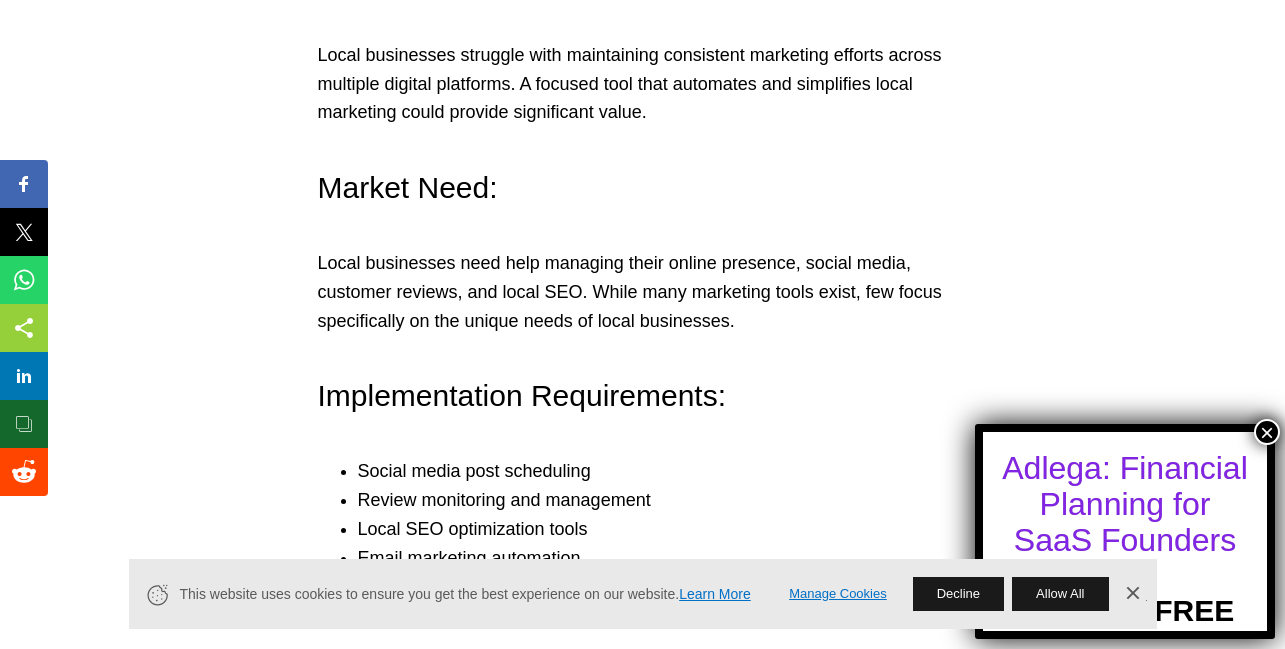 click on "Local businesses struggle with maintaining consistent marketing efforts across multiple digital platforms. A focused tool that automates and simplifies local marketing could provide significant value." at bounding box center (643, 84) 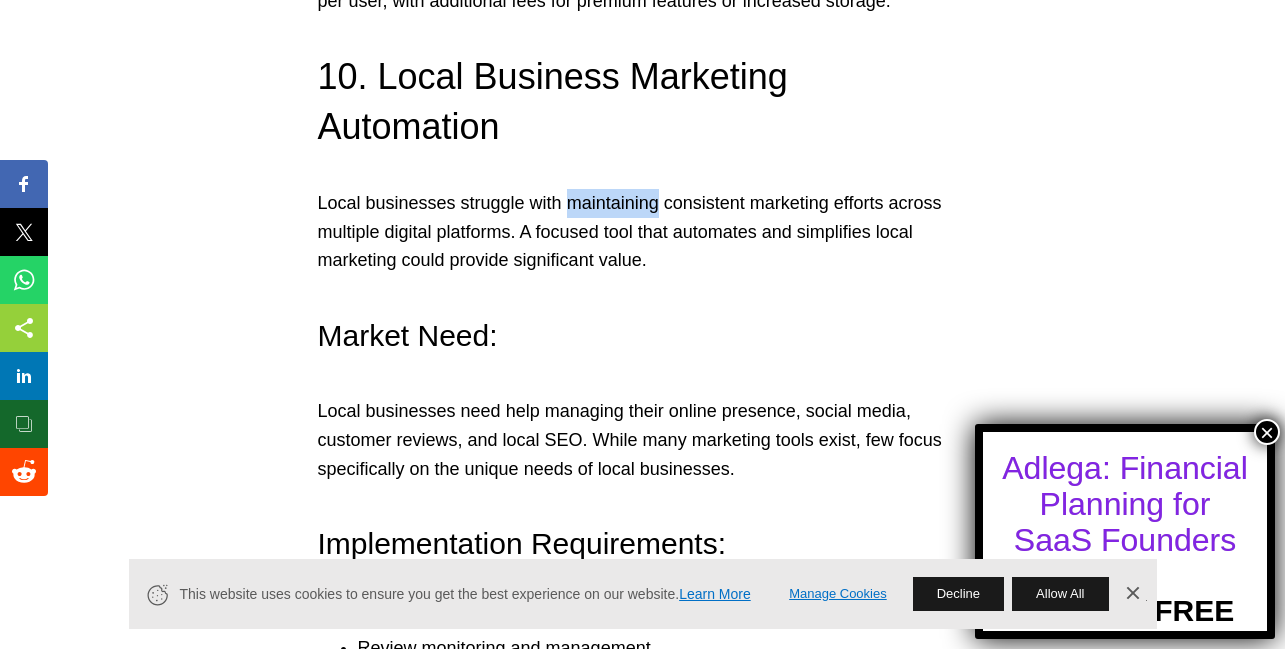 scroll, scrollTop: 10126, scrollLeft: 0, axis: vertical 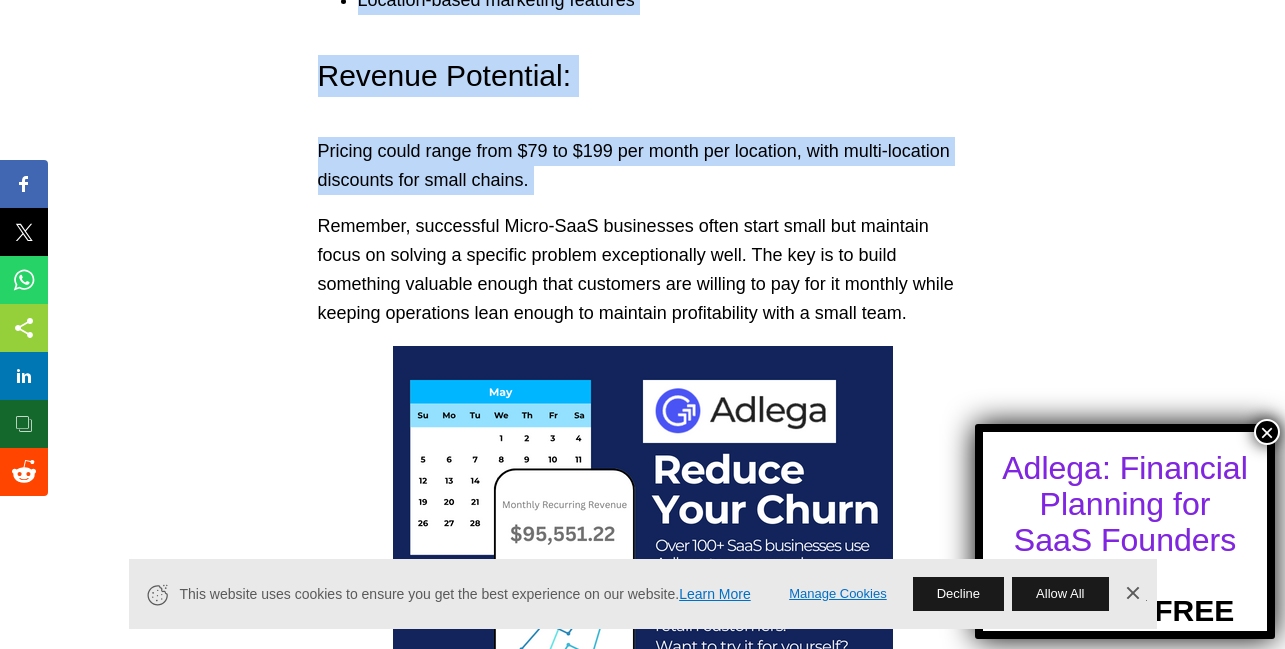 drag, startPoint x: 320, startPoint y: 137, endPoint x: 603, endPoint y: 253, distance: 305.85126 